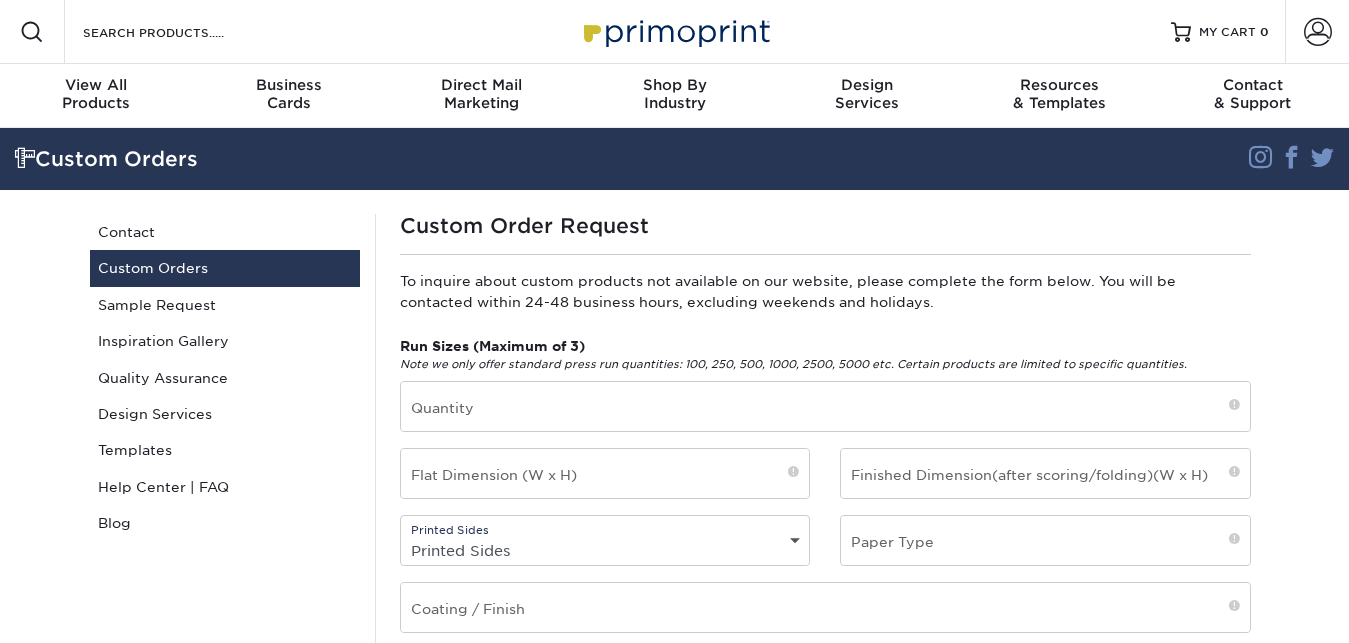 scroll, scrollTop: 0, scrollLeft: 0, axis: both 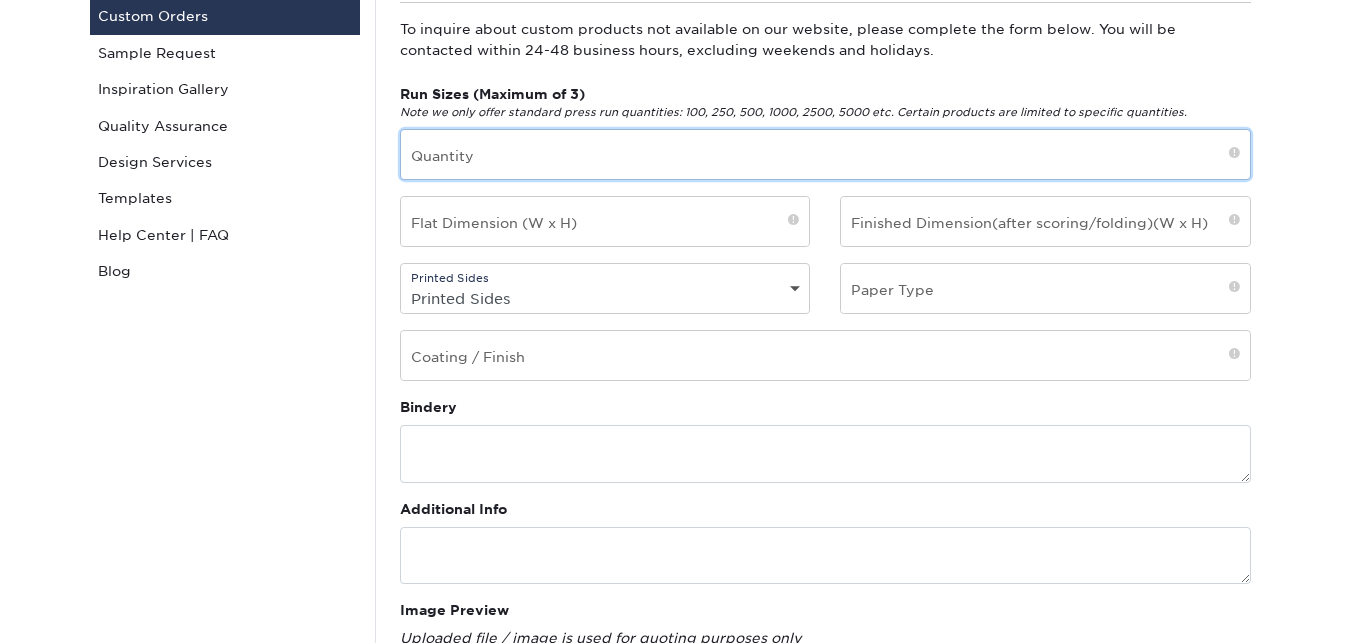 click at bounding box center (825, 154) 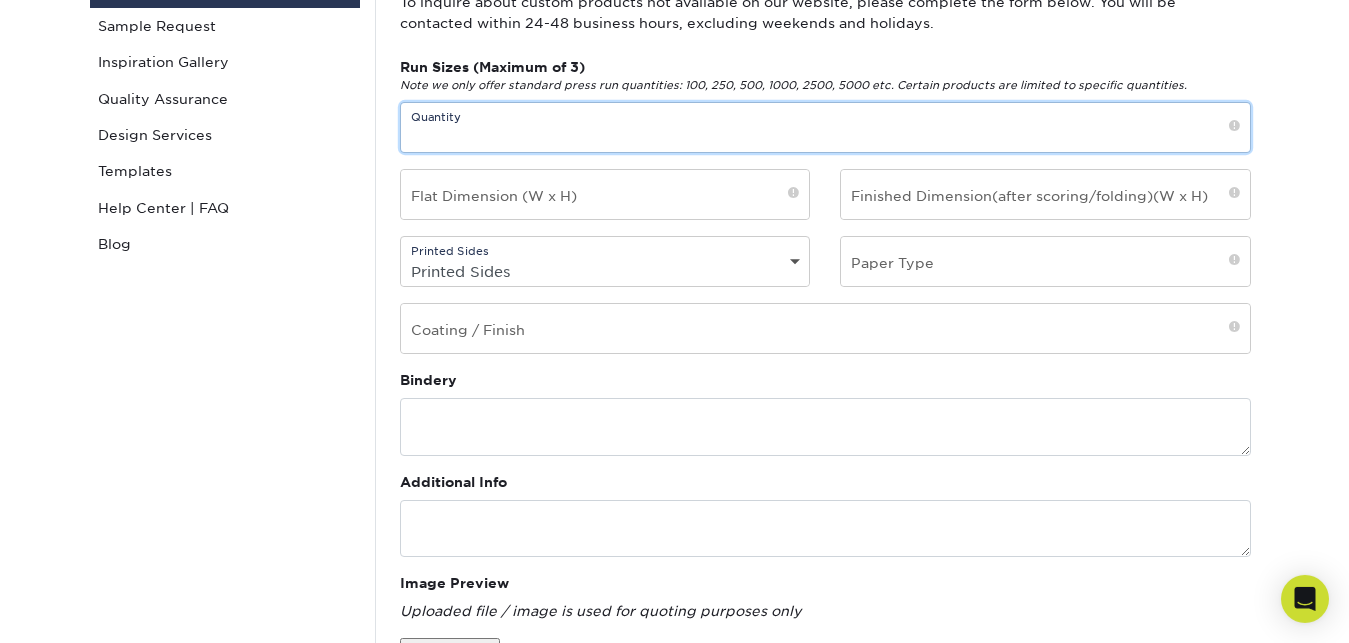 scroll, scrollTop: 266, scrollLeft: 0, axis: vertical 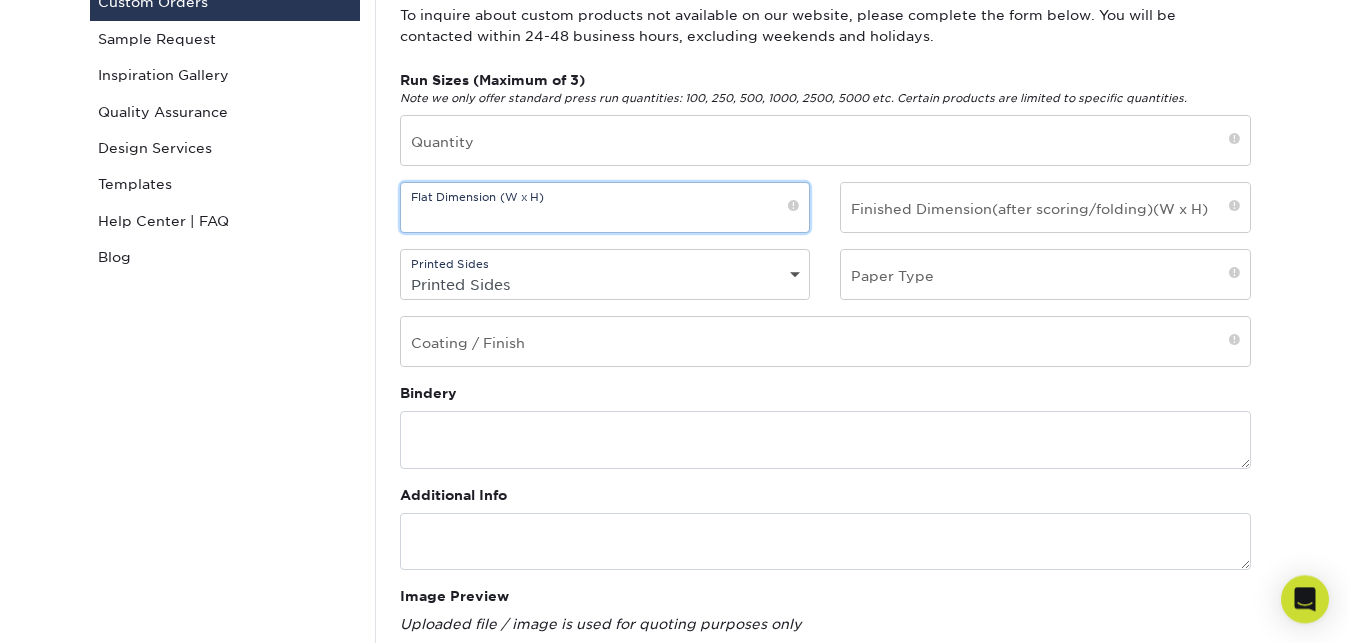 click at bounding box center [605, 207] 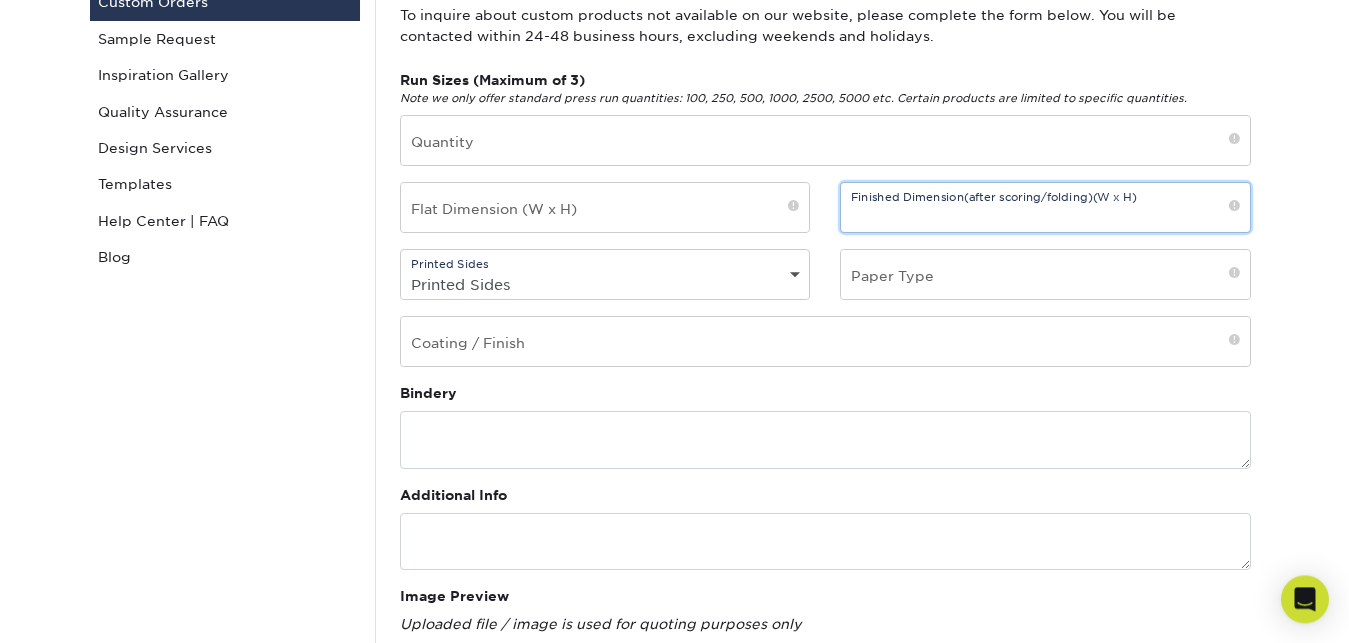 click at bounding box center (1045, 207) 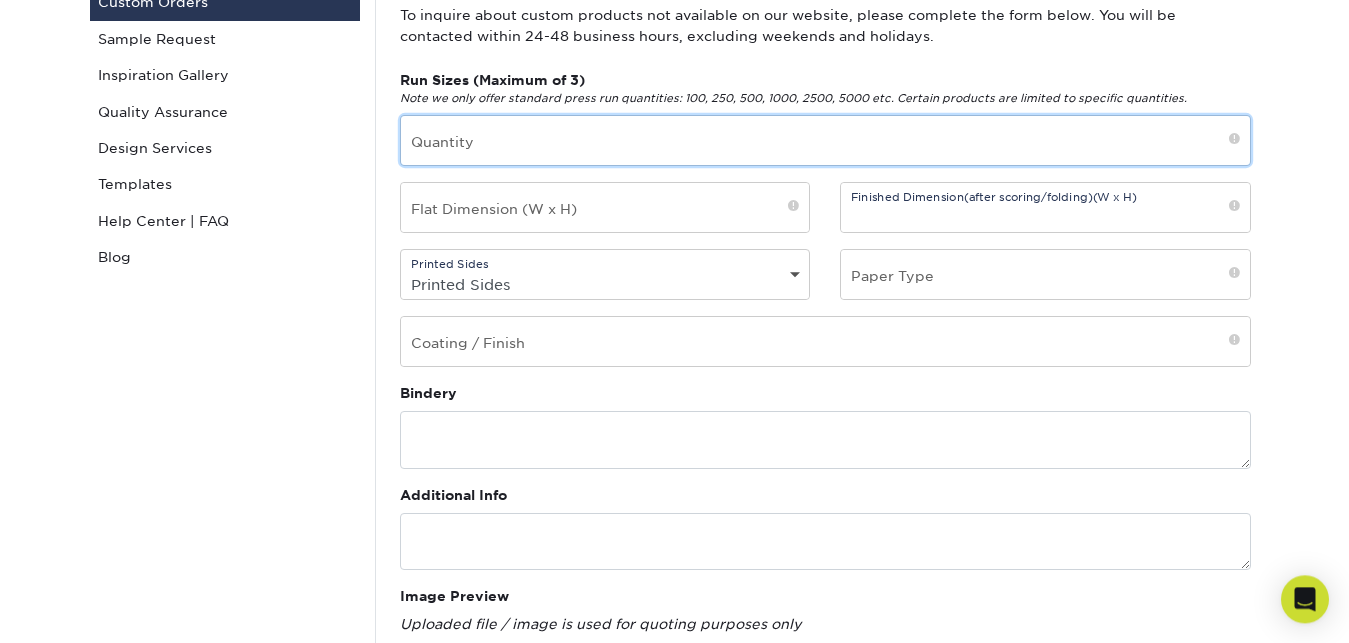 click at bounding box center [825, 140] 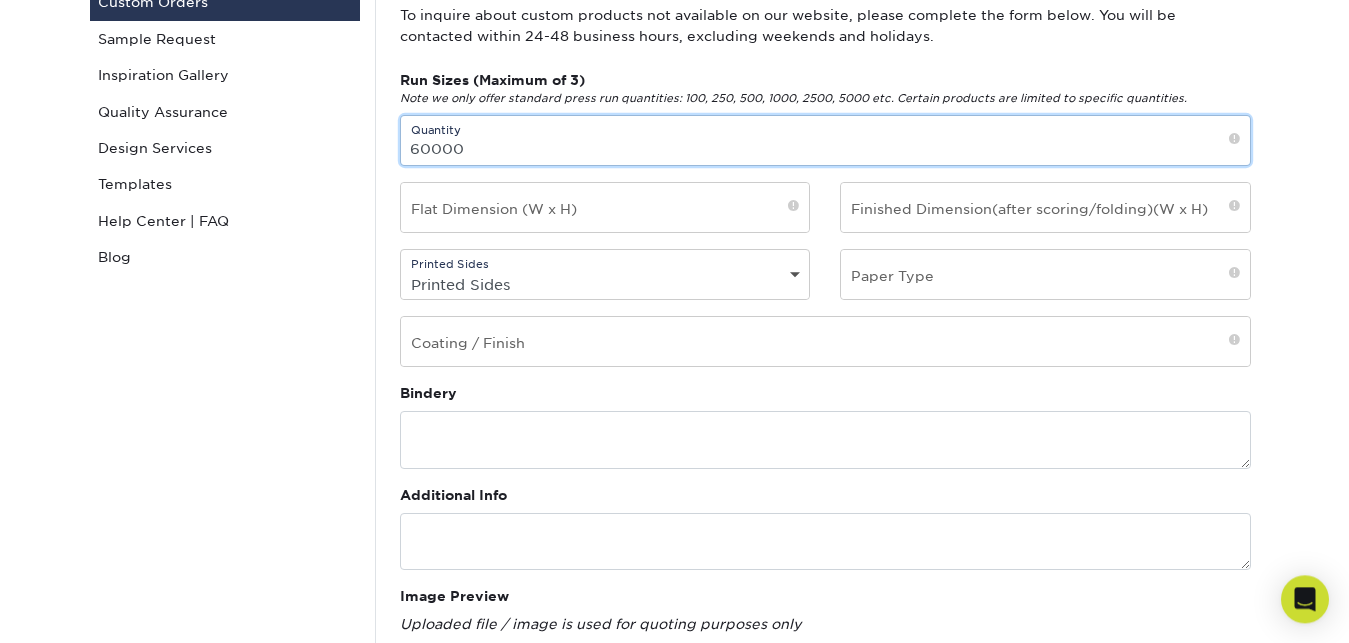 type on "60000" 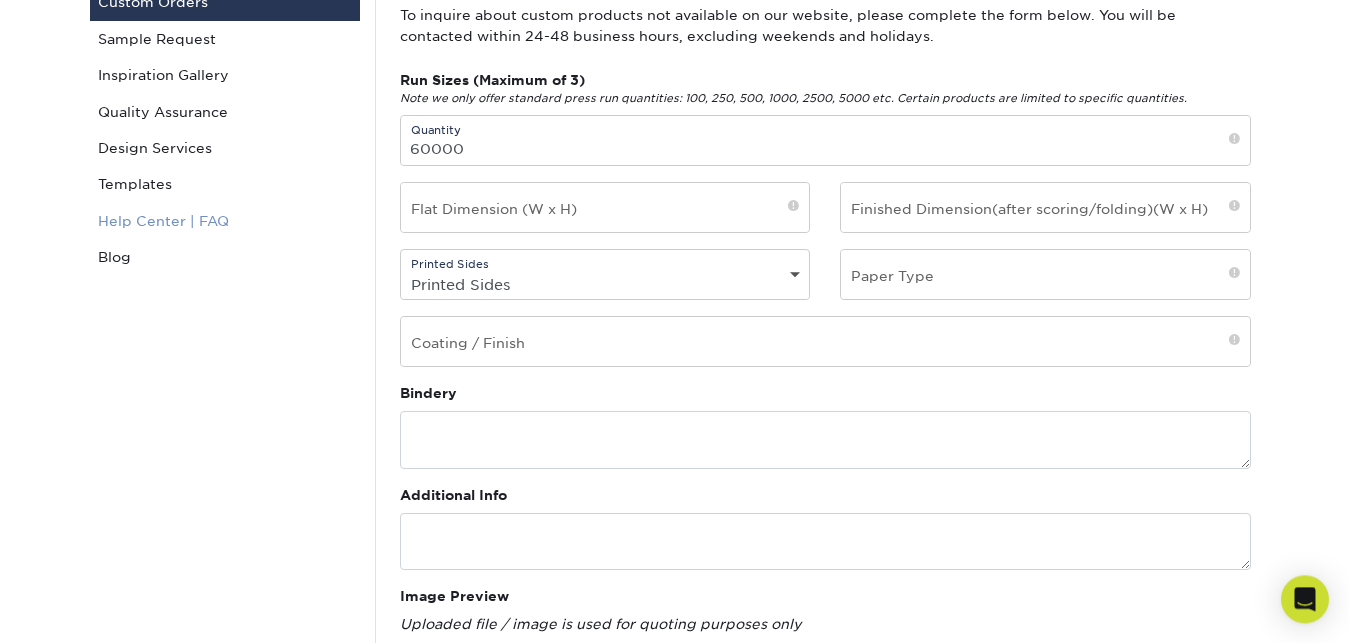 click on "Help Center | FAQ" at bounding box center [225, 221] 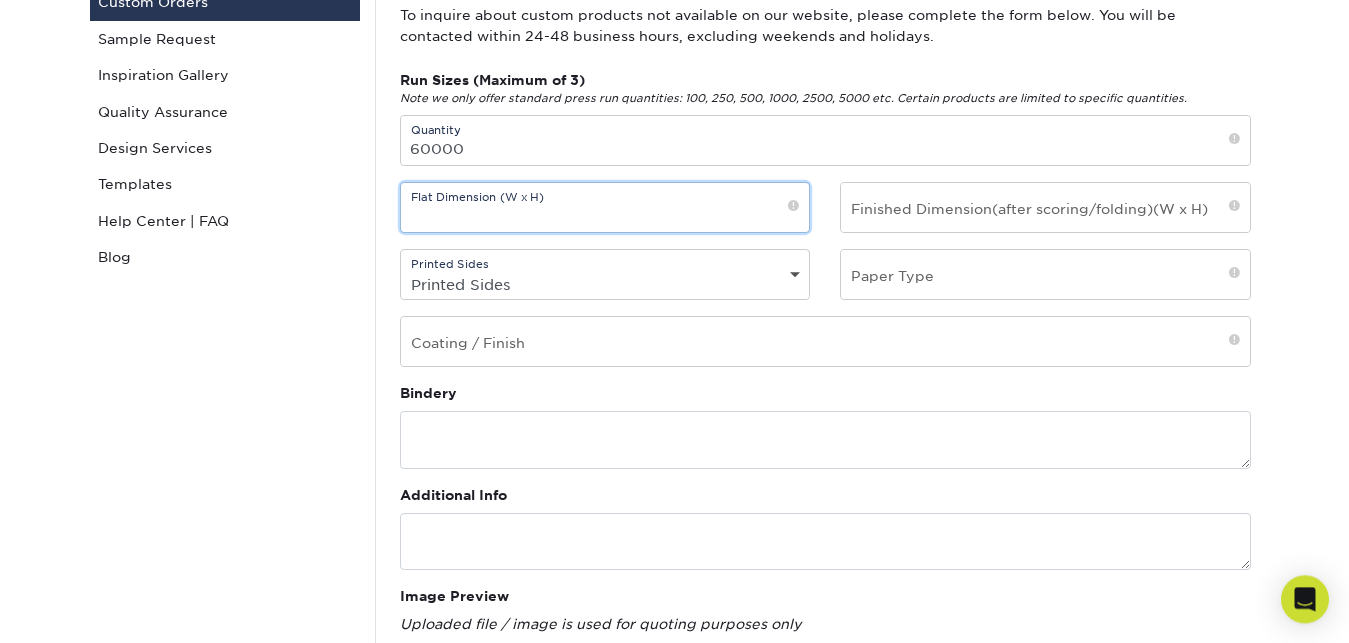 click at bounding box center (605, 207) 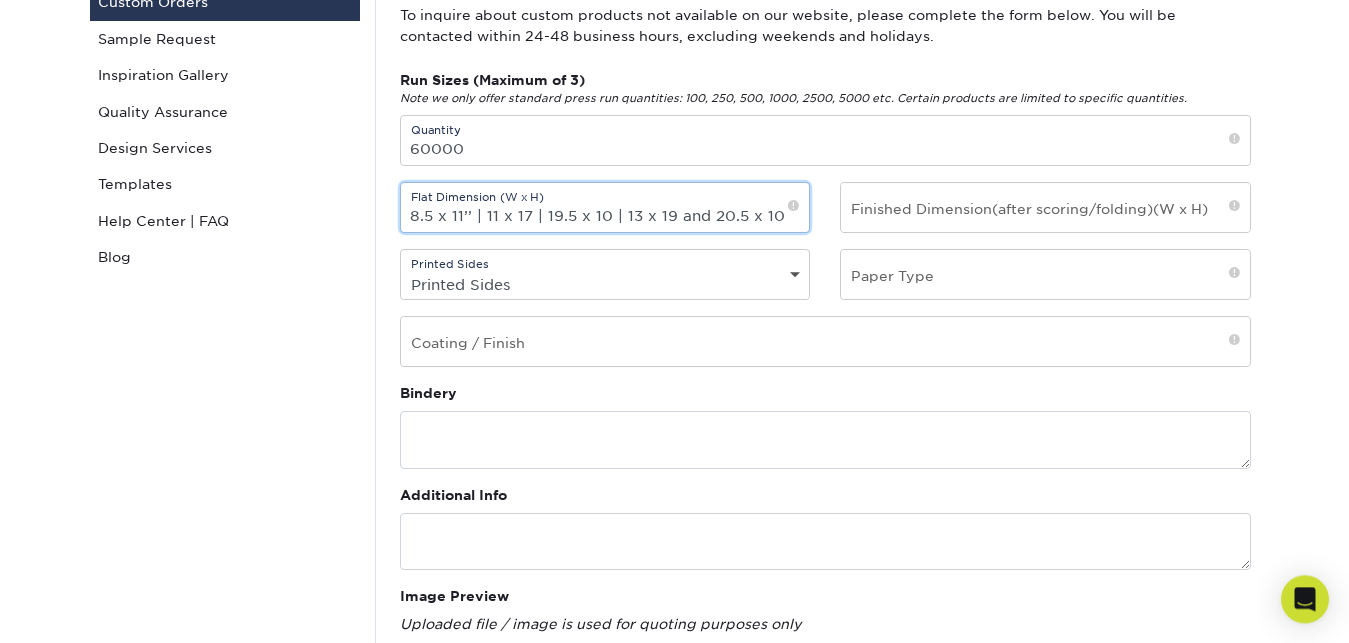 type on "8.5 x 11’’ | 11 x 17 | 19.5 x 10 | 13 x 19 and 20.5 x 10" 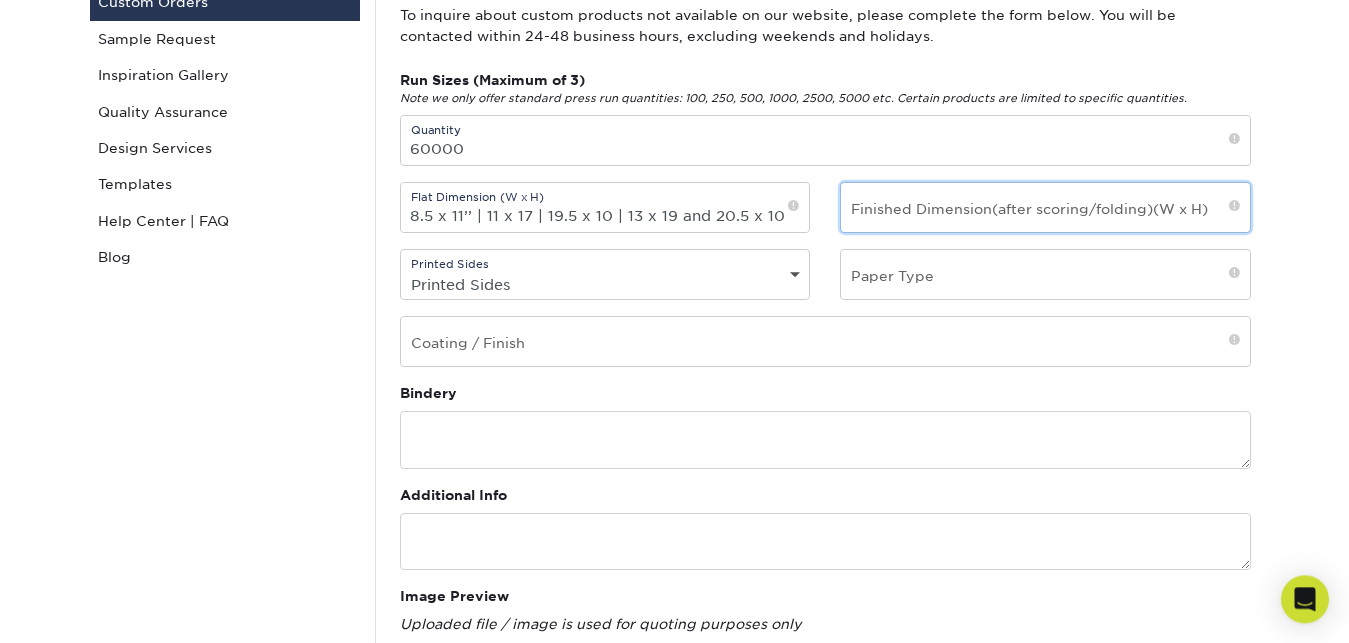 click at bounding box center [1045, 207] 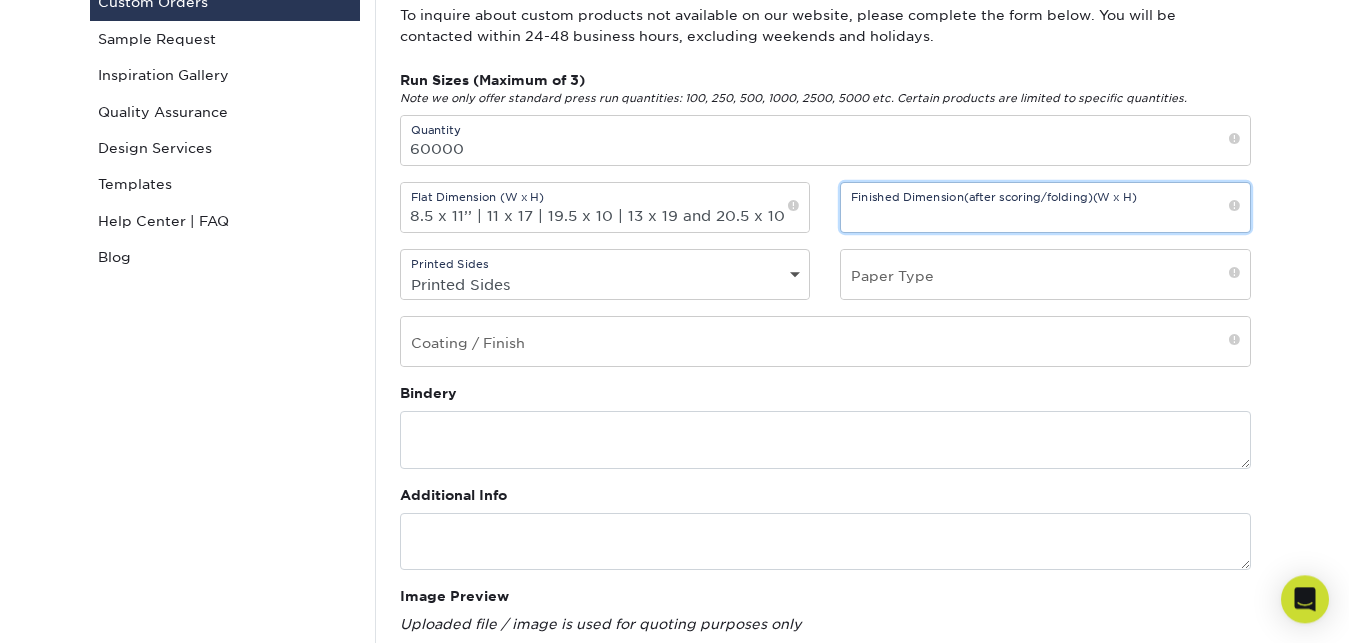 paste on "8.5 x 11’’ | 11 x 17 | 19.5 x 10 | 13 x 19 and 20.5 x 10" 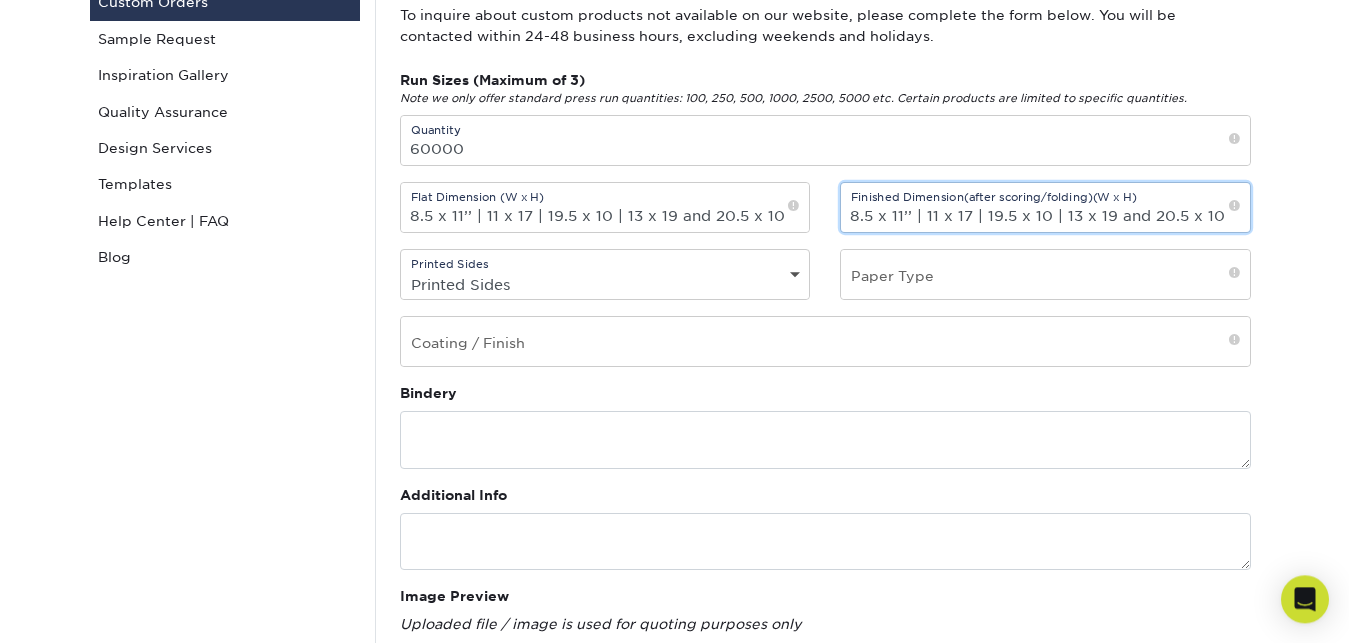 type on "8.5 x 11’’ | 11 x 17 | 19.5 x 10 | 13 x 19 and 20.5 x 10" 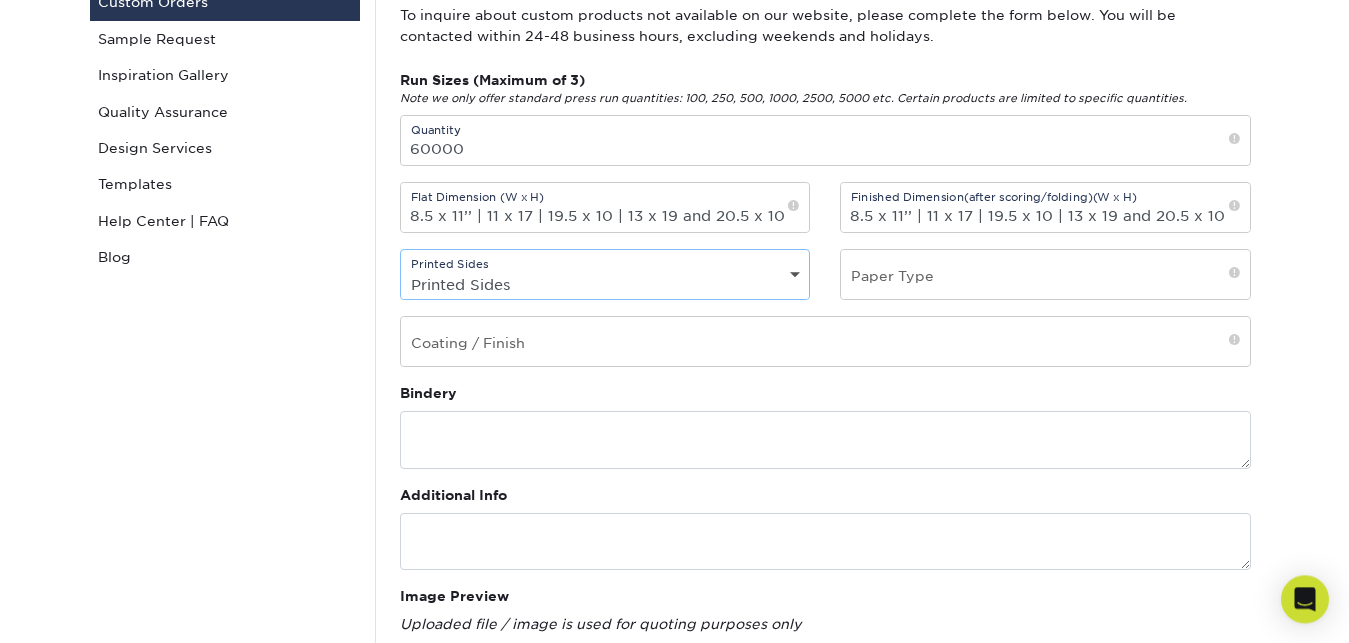 click on "Printed Sides
4/0 - Single Sided
4/4 - Double Sided" at bounding box center (605, 284) 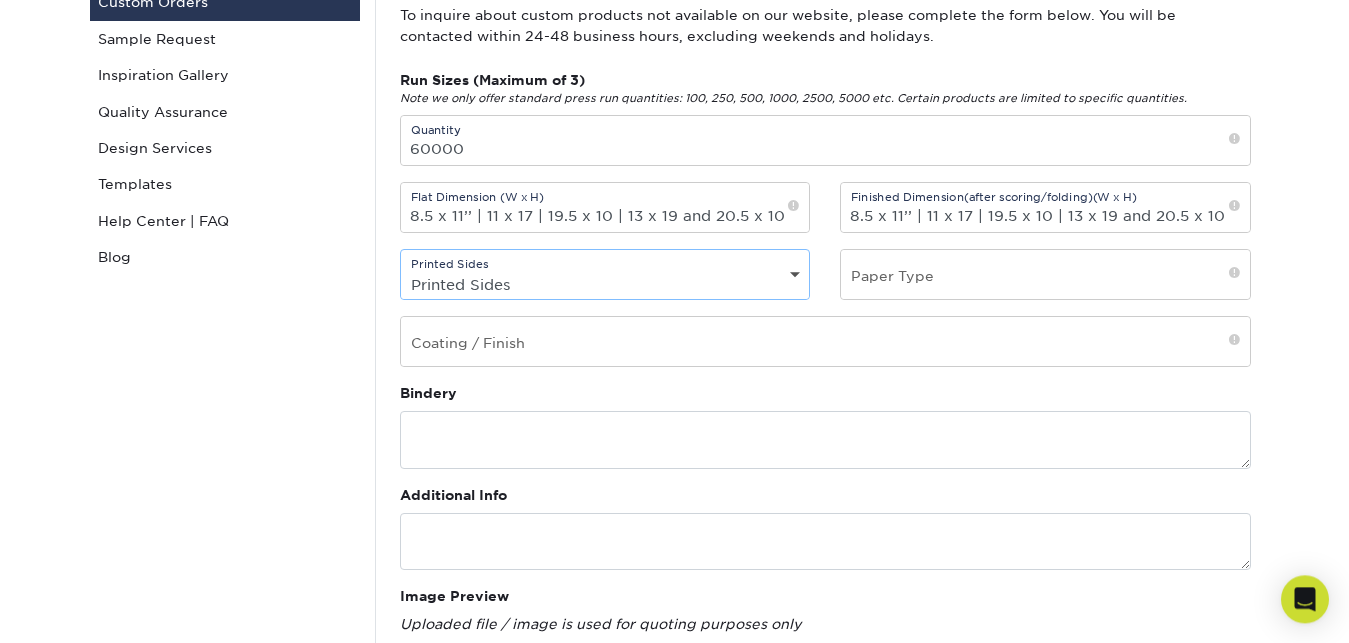 click on "Printed Sides" at bounding box center (0, 0) 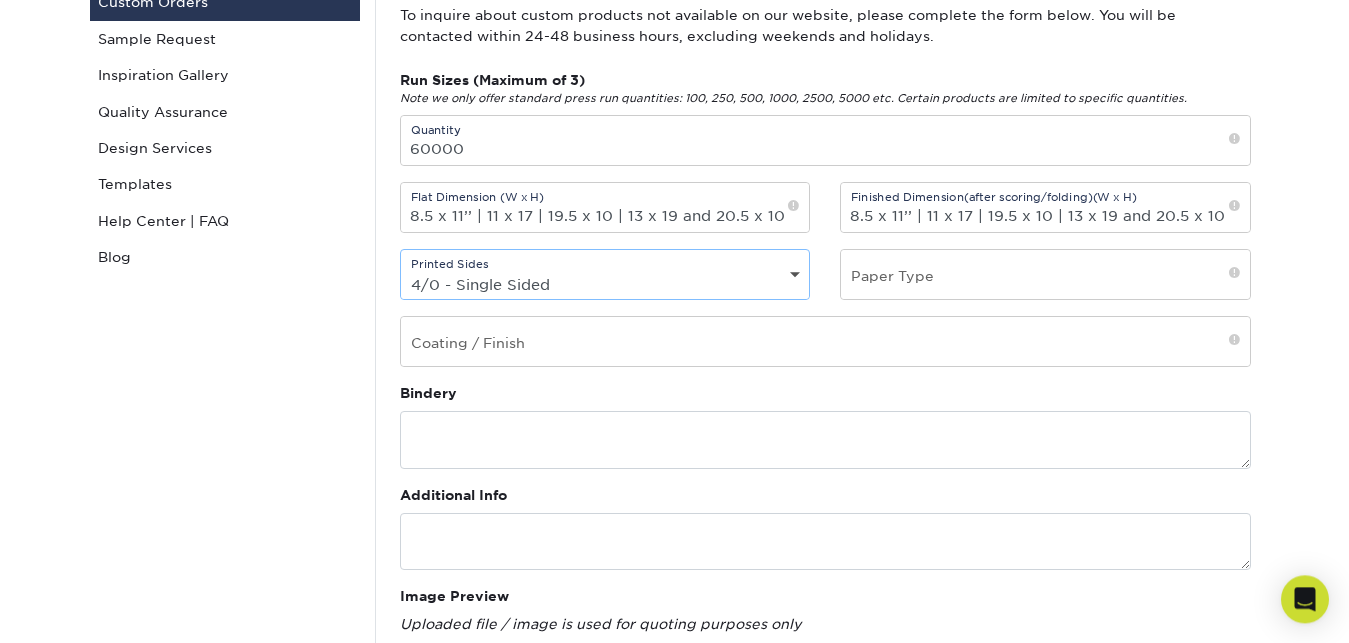click on "4/0 - Single Sided" at bounding box center [0, 0] 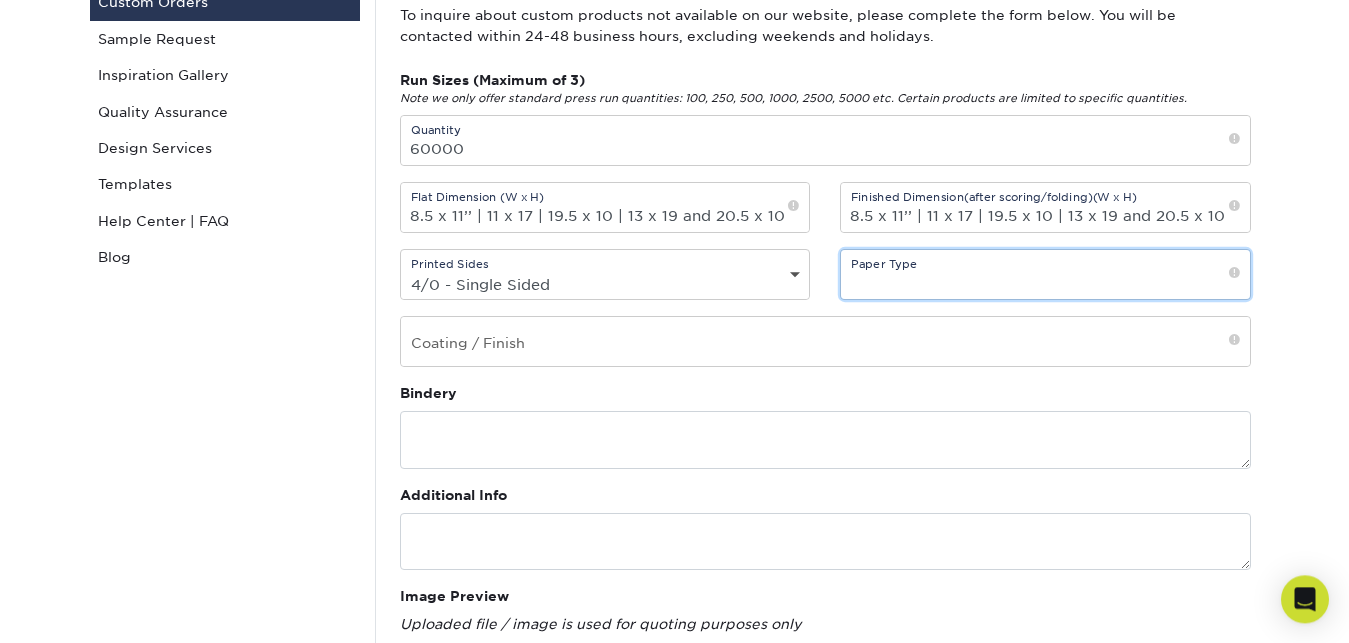 click at bounding box center (1045, 274) 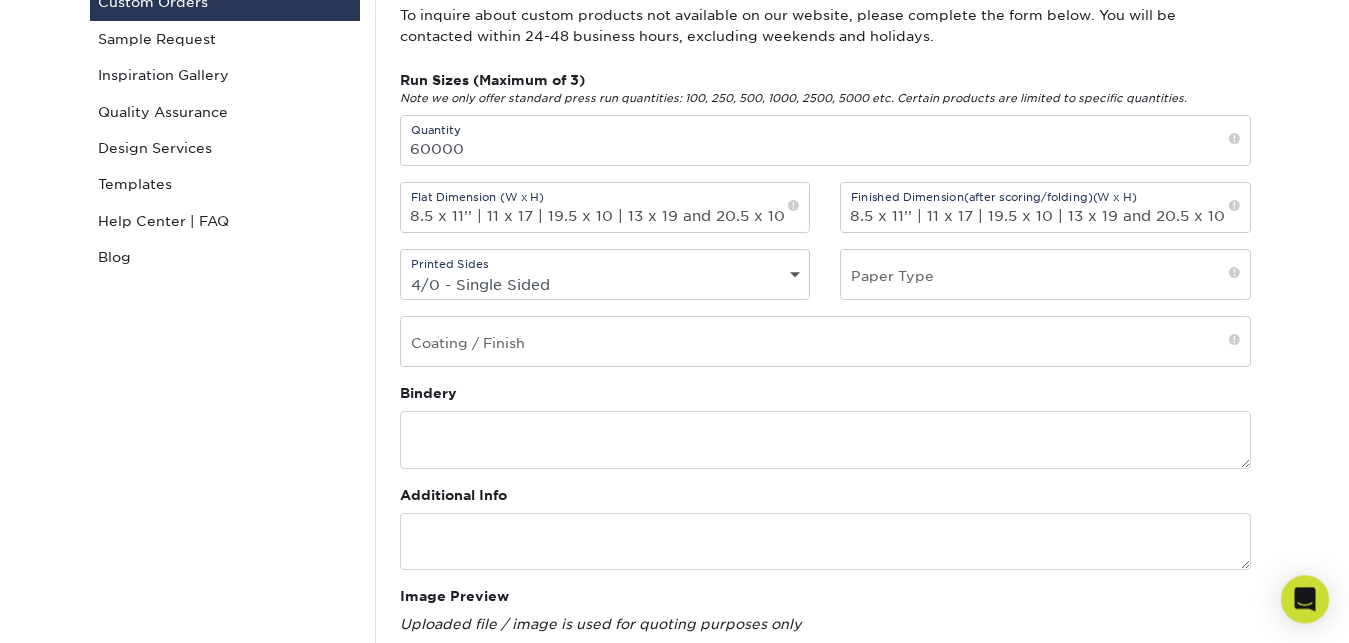 click on "Run Sizes (Maximum of 3)
Note we only offer standard press run quantities: 100, 250, 500, 1000, 2500, 5000 etc. Certain products are limited to specific quantities.
Quantity
60000
Flat Dimension (W x H)
8.5 x 11’’ | 11 x 17 | 19.5 x 10 | 13 x 19 and 20.5 x 10
Finished Dimension  (after scoring/folding)  (W x H)
Printed Sides" at bounding box center [825, 226] 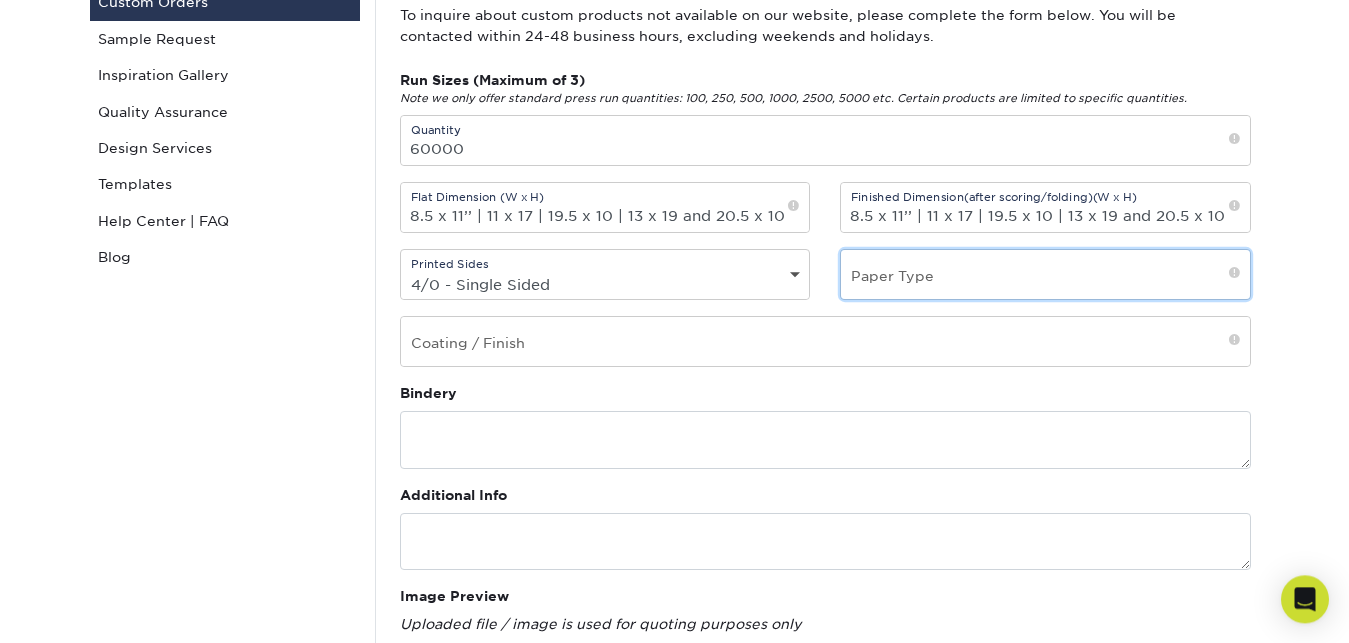 click at bounding box center [1045, 274] 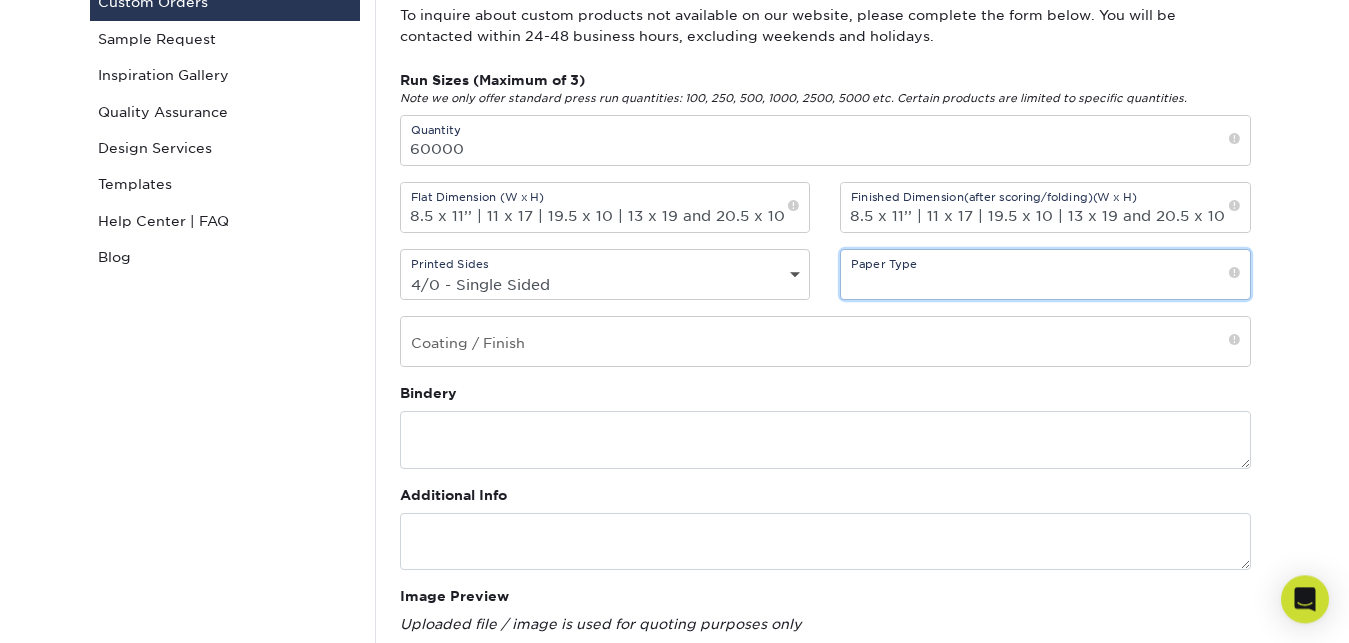 paste on "100-216 lb Gloss Text" 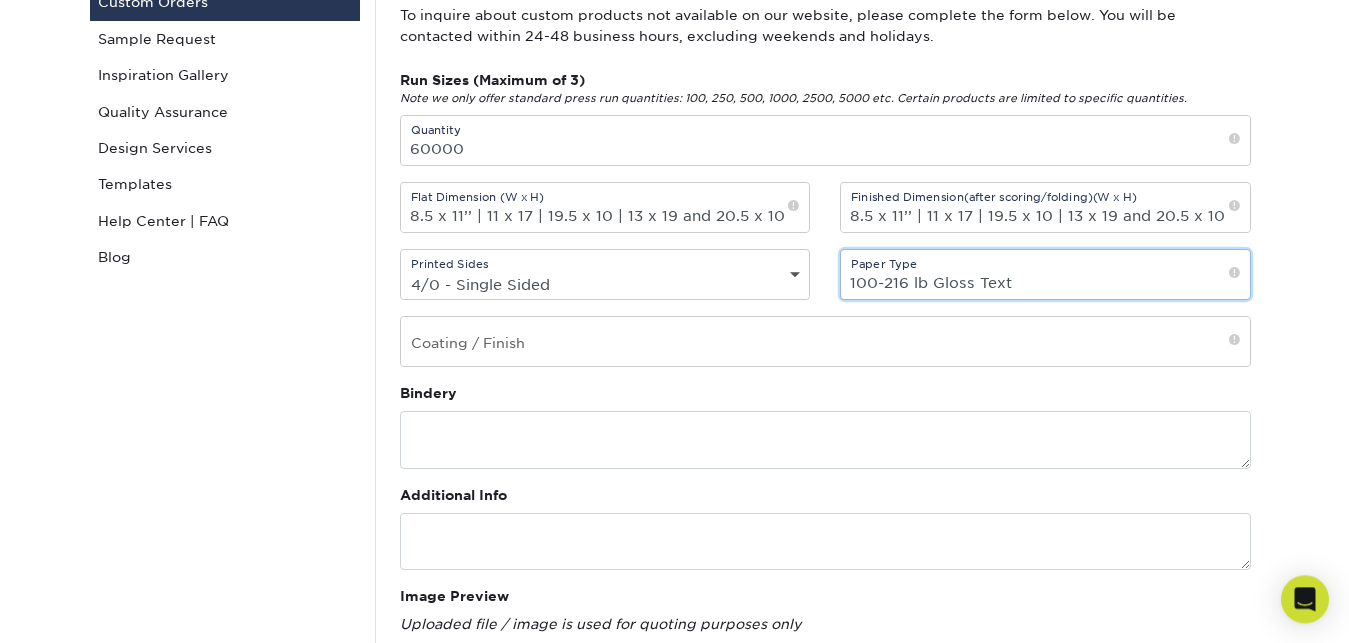 drag, startPoint x: 907, startPoint y: 286, endPoint x: 878, endPoint y: 286, distance: 29 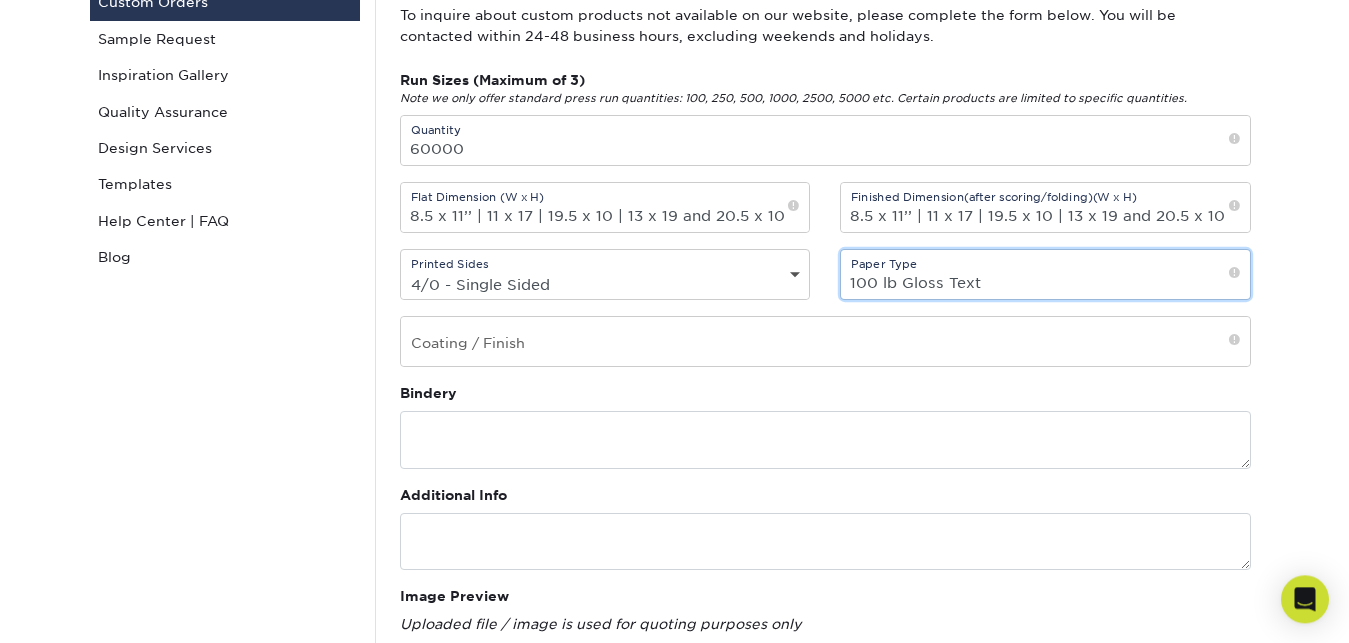 type on "100 lb Gloss Text" 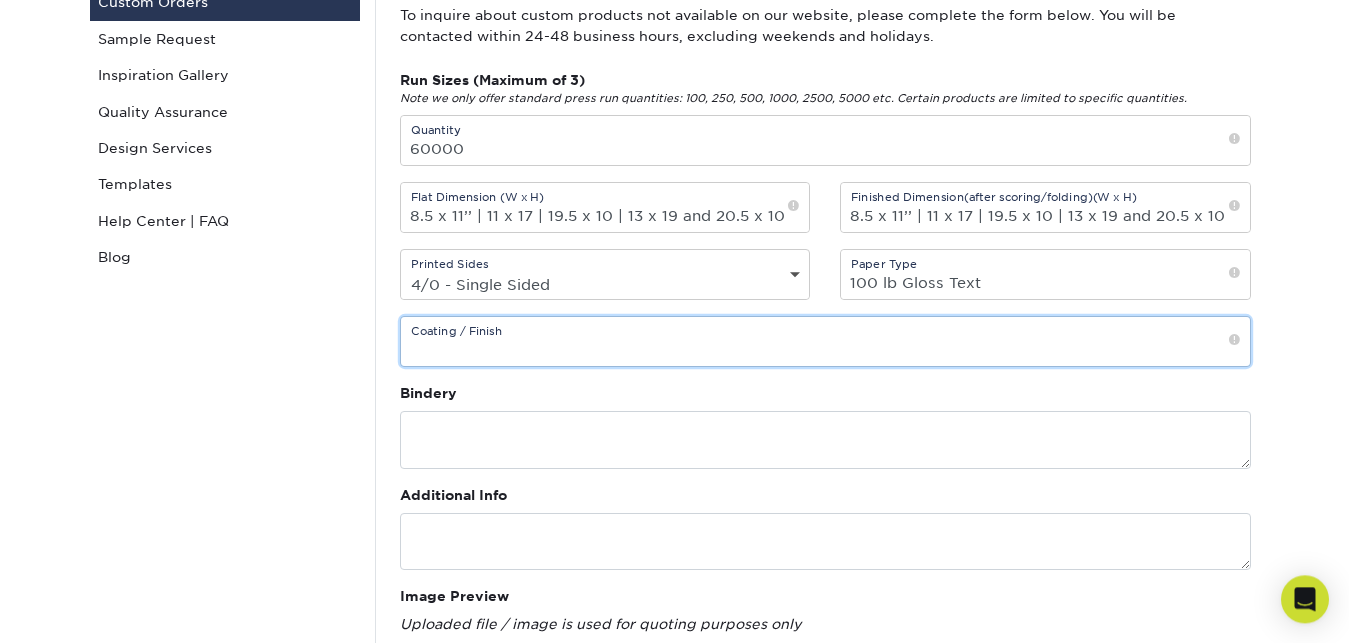 click at bounding box center (825, 341) 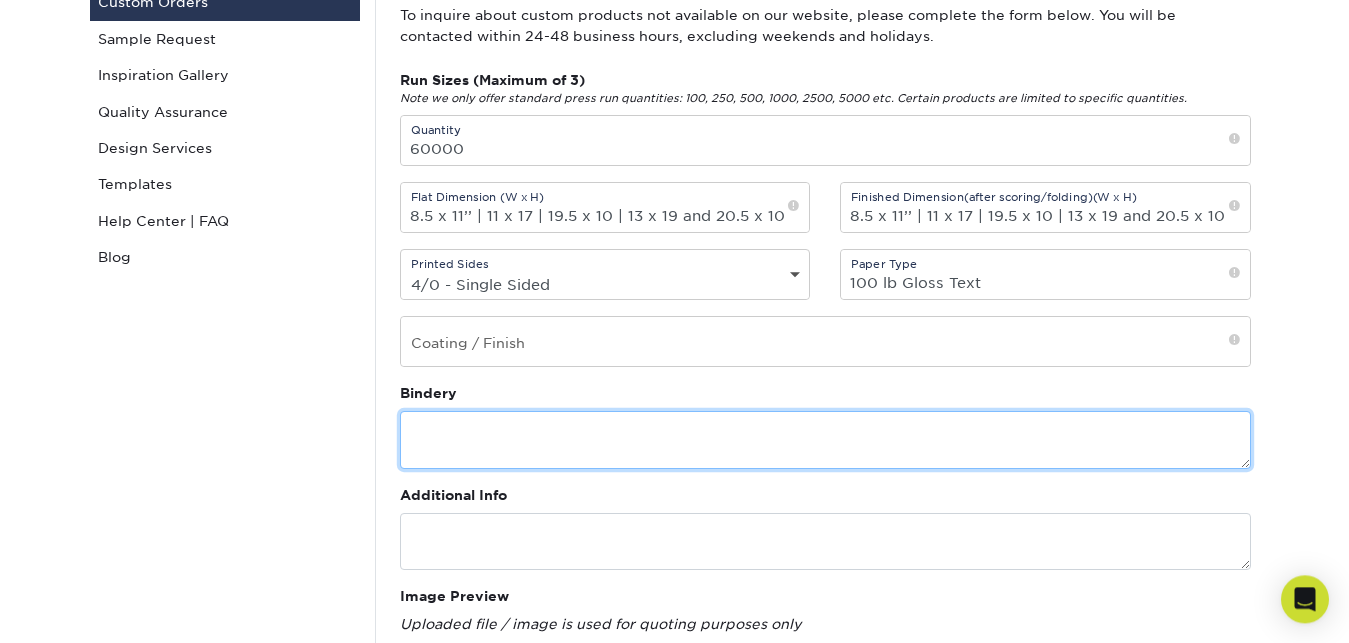 click at bounding box center [825, 439] 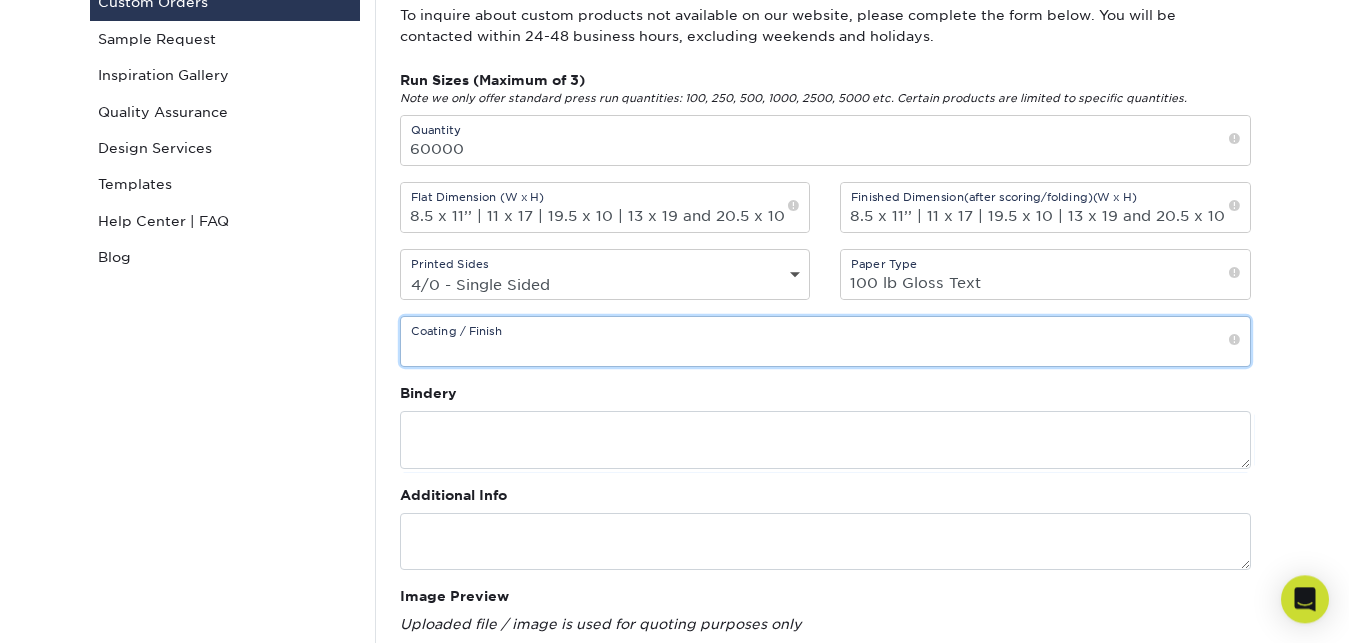 click at bounding box center (825, 341) 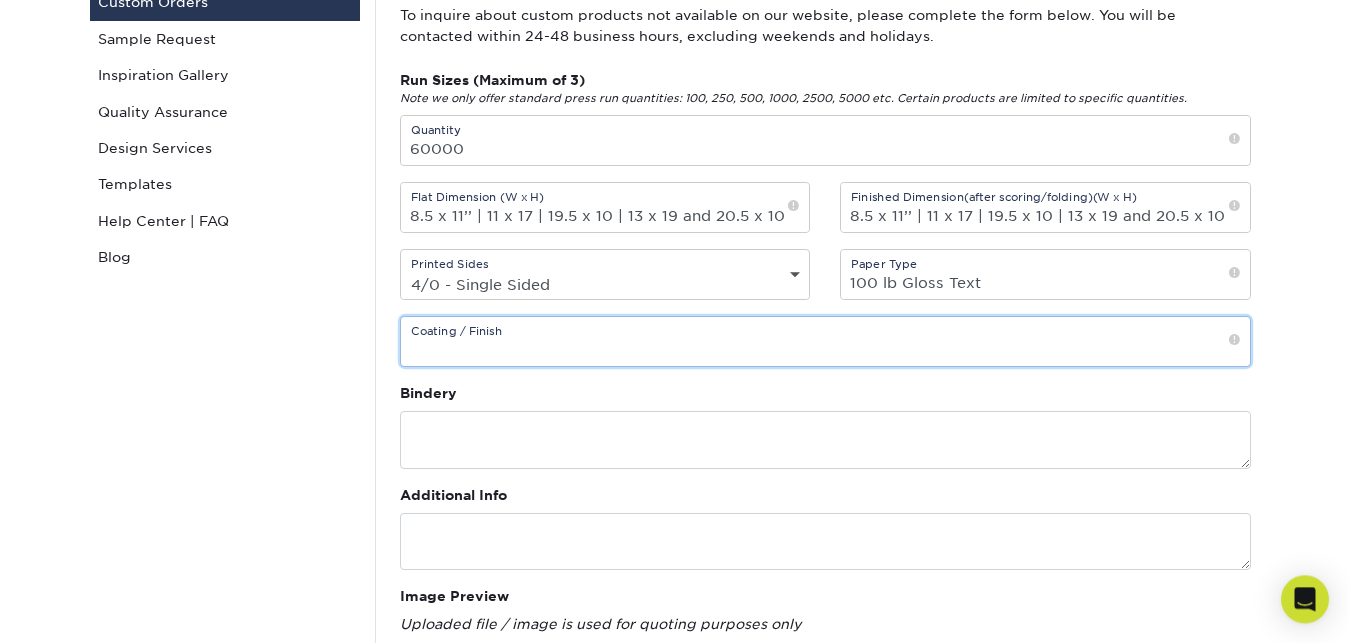 paste on "1-sided, full-color with bleeds" 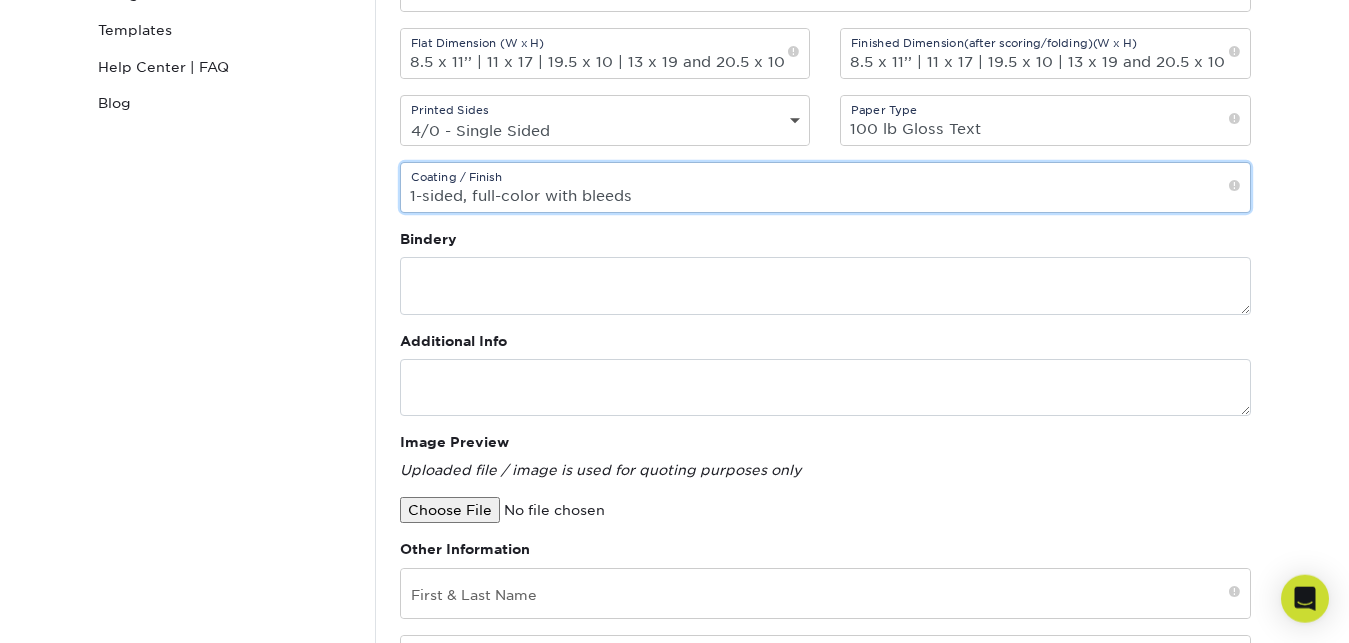scroll, scrollTop: 441, scrollLeft: 0, axis: vertical 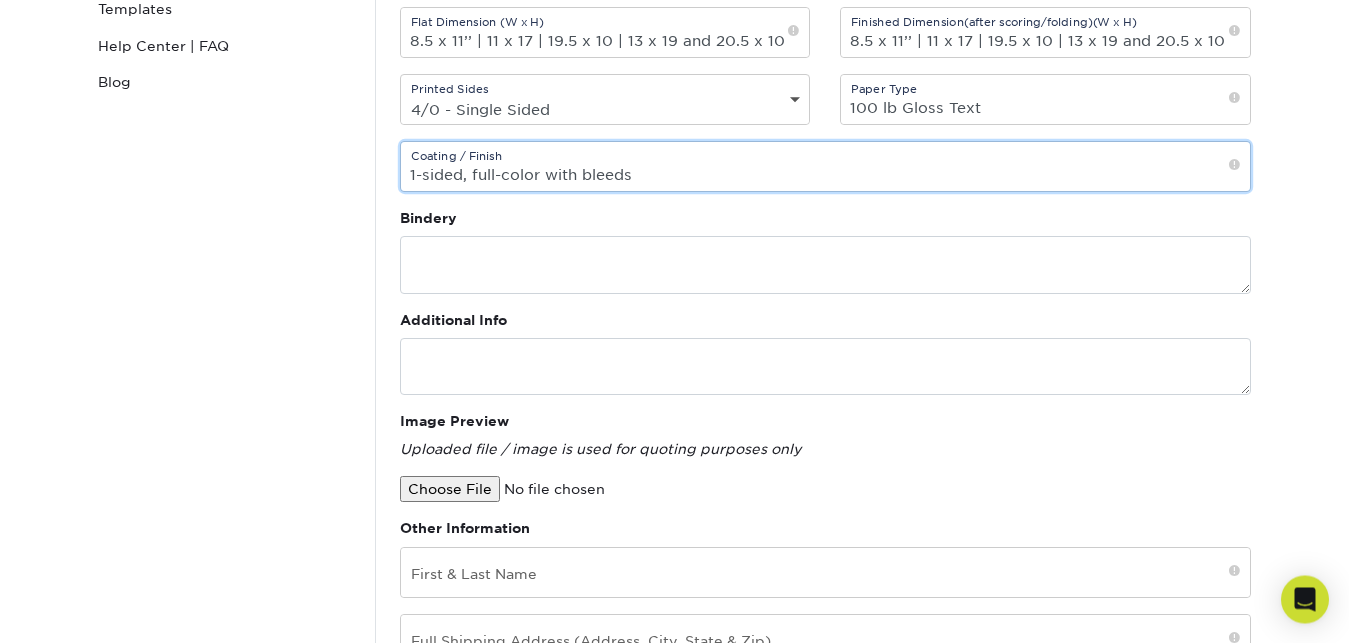 type on "1-sided, full-color with bleeds" 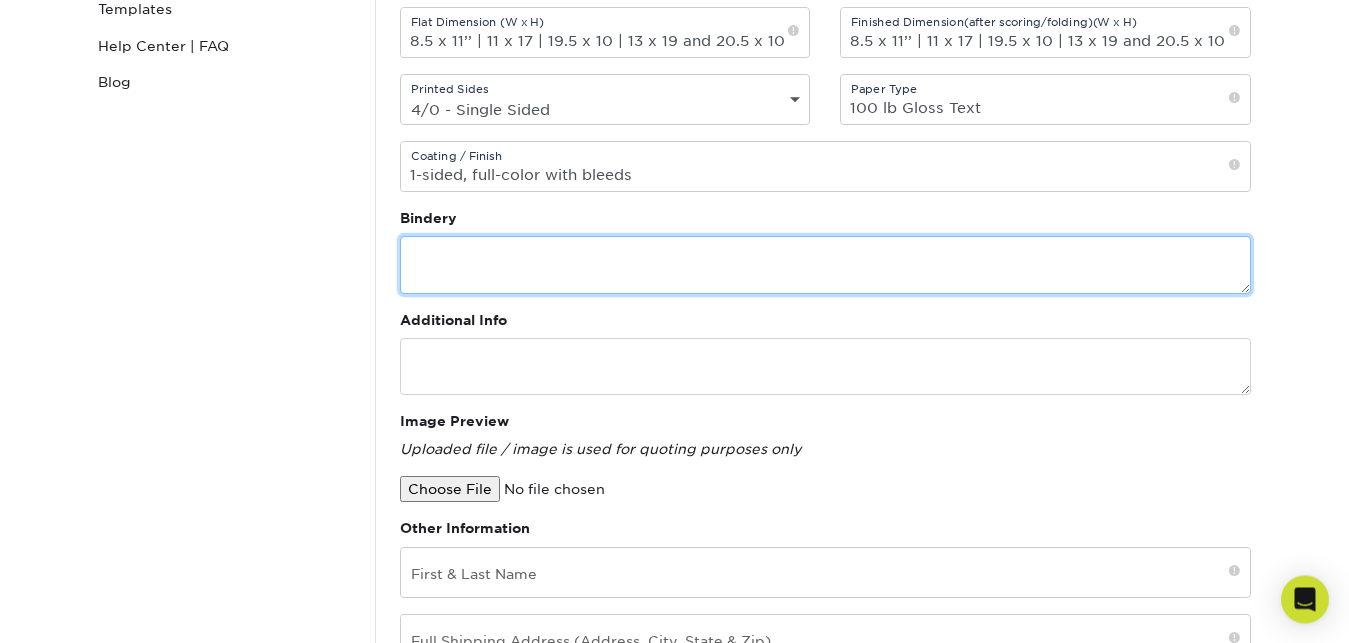 click at bounding box center (825, 264) 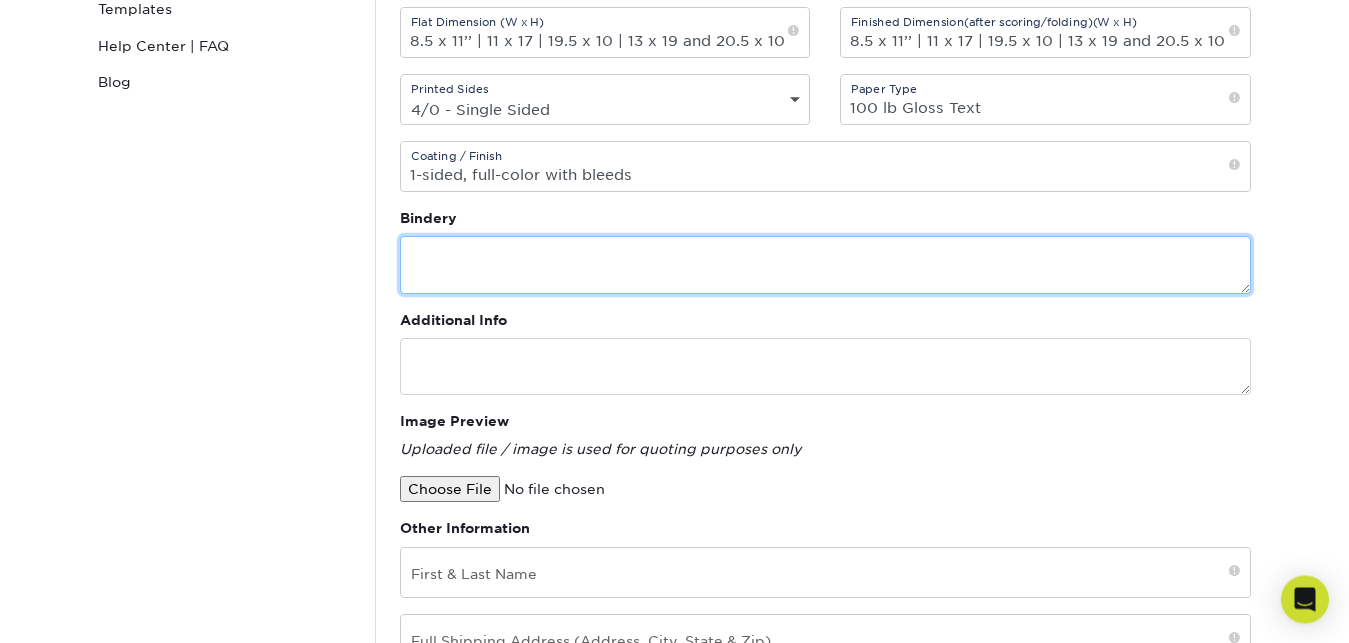 paste on "Size:  8.5 x 11’’ | 11 x 17 | 19.5 x 10 | 13 x 19 and 20.5 x 10
Quantity: 30,000 eah
Printing: 1-sided, full-color with bleeds
Paper: 100-216 lb Gloss Text" 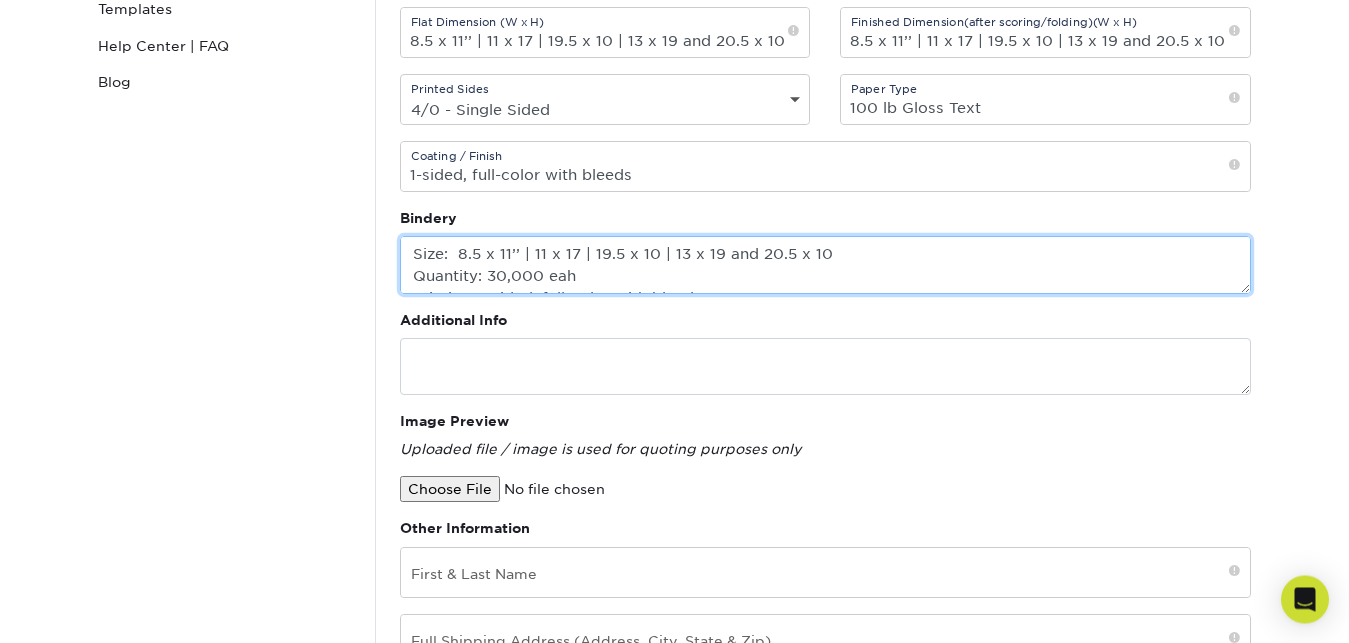 scroll, scrollTop: 18, scrollLeft: 0, axis: vertical 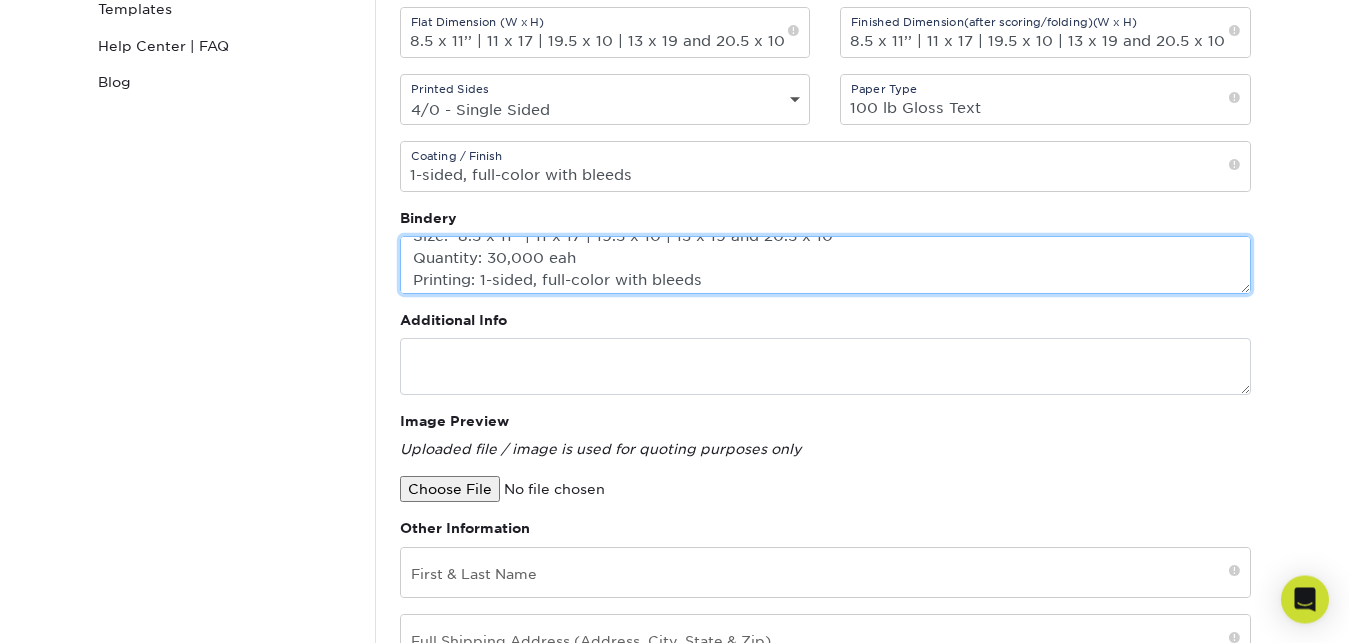 type on "Size:  8.5 x 11’’ | 11 x 17 | 19.5 x 10 | 13 x 19 and 20.5 x 10
Quantity: 30,000 eah
Printing: 1-sided, full-color with bleeds
Paper: 100-216 lb Gloss Text" 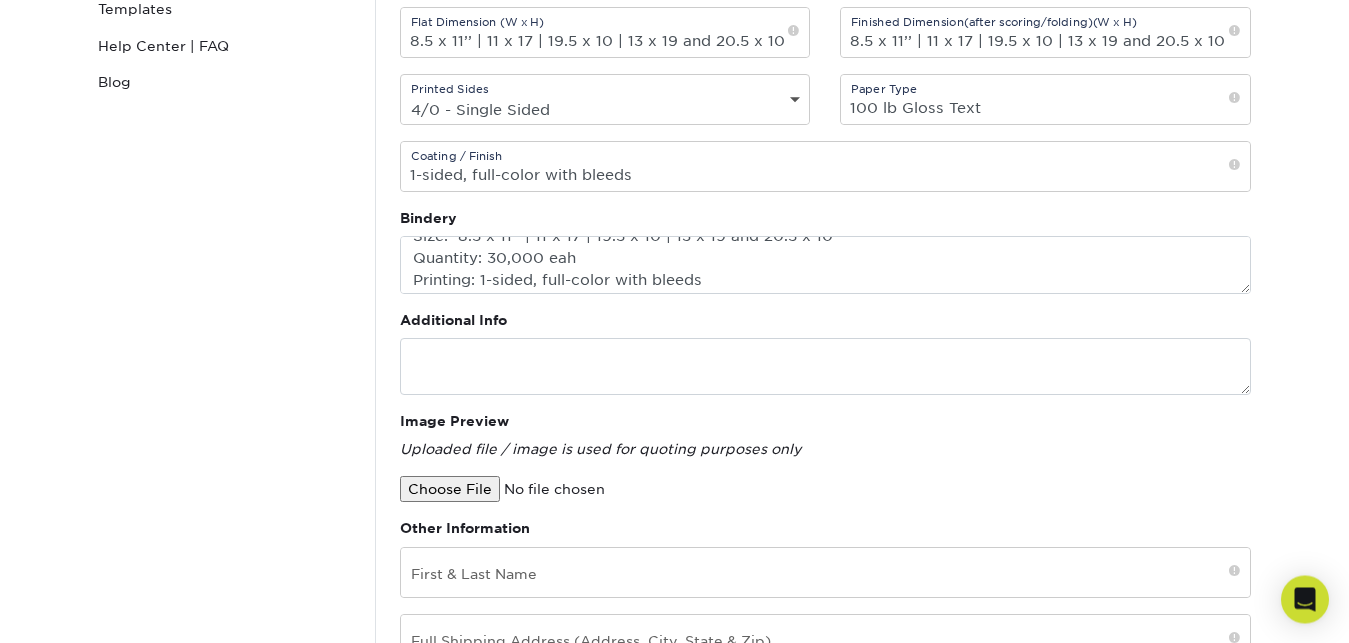 click on "Custom Orders
Contact
Custom Orders
Sample Request
Inspiration Gallery
Quality Assurance
Design Services
Templates
Help Center | FAQ
Blog" at bounding box center [225, 391] 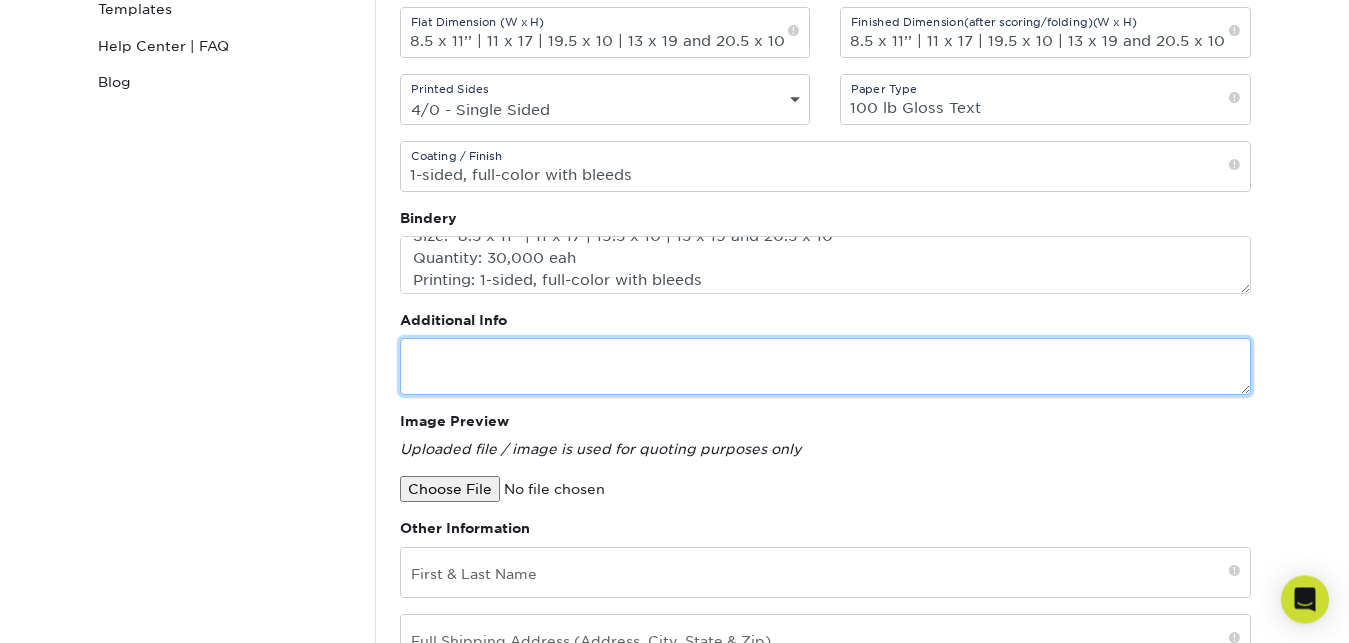 paste on "Hello,
My name is [PERSON_NAME], and I serve as a consultant with Prinkler Valve Ventures LLC. I’m reaching out to inquire whether you can assist with a flyer printing project for one of my associates. The flyers are urgently needed to support a large-scale awareness campaign related to the ongoing situation in [GEOGRAPHIC_DATA].
Please provide a quote based on the following specifications:
Size:  8.5 x 11’’ | 11 x 17 | 19.5 x 10 | 13 x 19 and 20.5 x 10
Quantity: 30,000 eah
Printing: 1-sided, full-color with bleeds
Paper:  100-216 lb Gloss Text
Could you also include:
The total cost including all applicable taxes
The estimated turnaround time for production and delivery
Once I receive your quote, I’ll be able to advise on artwork and move forward accordingly.
Thank you in advance for your prompt response.
Best regards,
[PERSON_NAME]
Prinkler Valve Ventures LLC
Telegram: @lylebitner41" 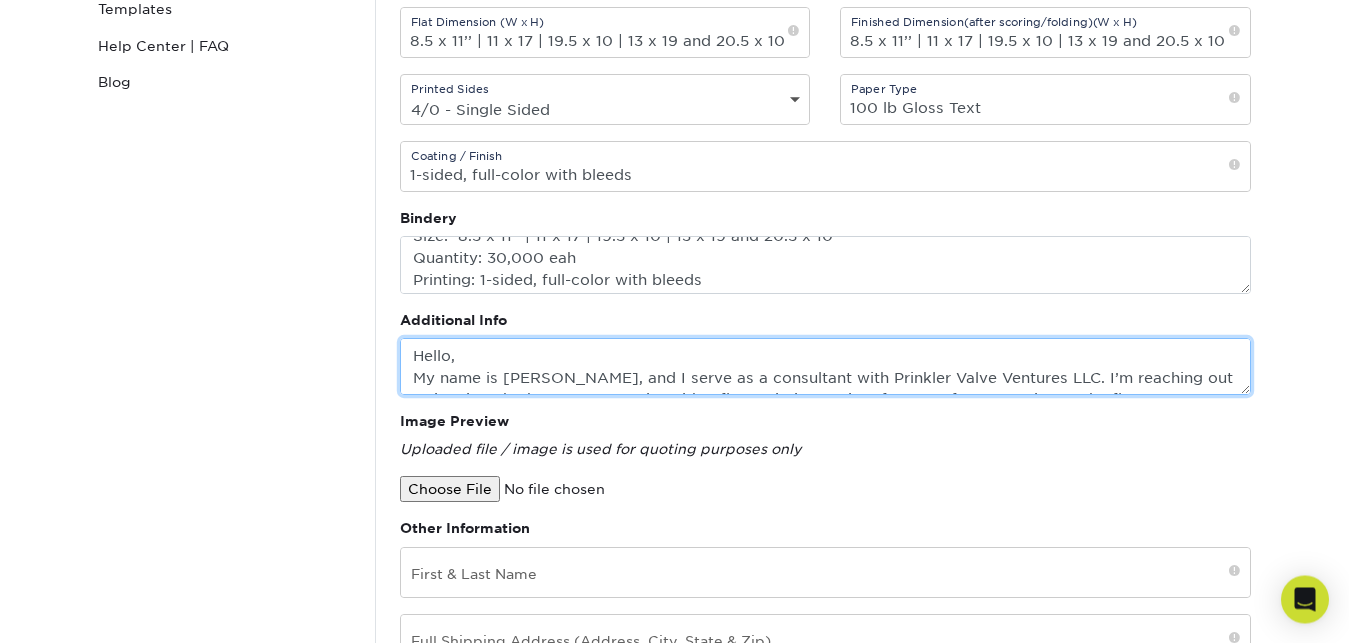 scroll, scrollTop: 472, scrollLeft: 0, axis: vertical 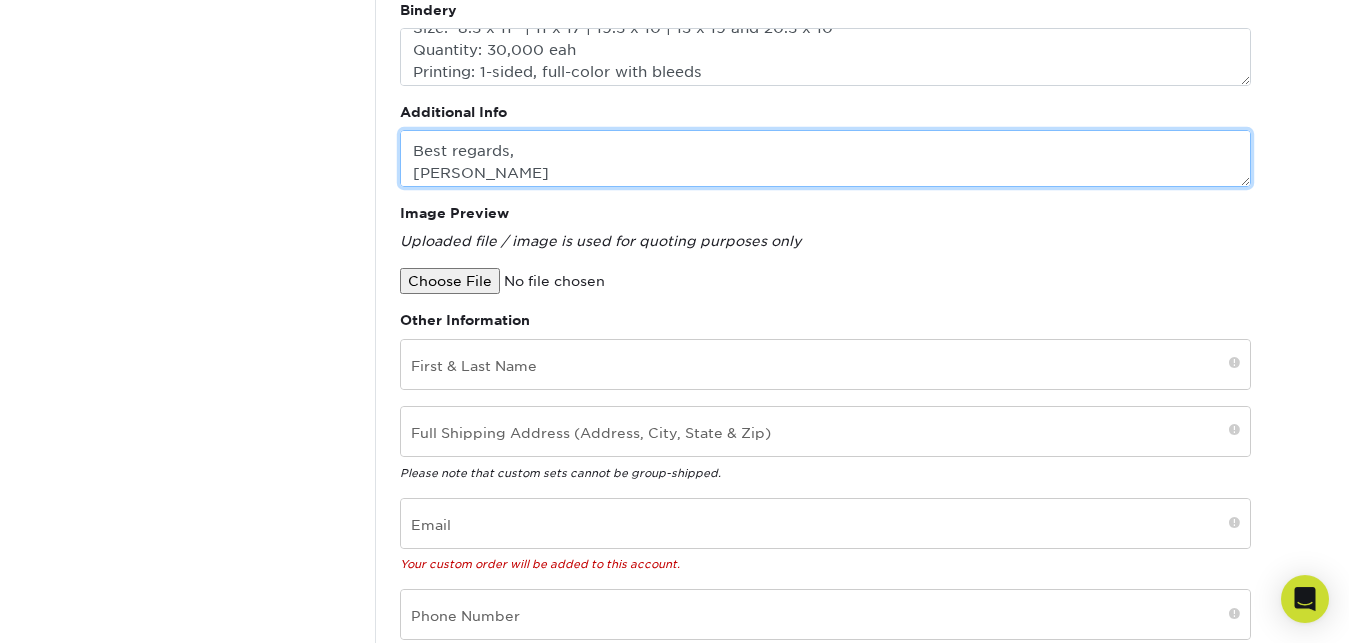 type on "Hello,
My name is [PERSON_NAME], and I serve as a consultant with Prinkler Valve Ventures LLC. I’m reaching out to inquire whether you can assist with a flyer printing project for one of my associates. The flyers are urgently needed to support a large-scale awareness campaign related to the ongoing situation in [GEOGRAPHIC_DATA].
Please provide a quote based on the following specifications:
Size:  8.5 x 11’’ | 11 x 17 | 19.5 x 10 | 13 x 19 and 20.5 x 10
Quantity: 30,000 eah
Printing: 1-sided, full-color with bleeds
Paper:  100-216 lb Gloss Text
Could you also include:
The total cost including all applicable taxes
The estimated turnaround time for production and delivery
Once I receive your quote, I’ll be able to advise on artwork and move forward accordingly.
Thank you in advance for your prompt response.
Best regards,
[PERSON_NAME]
Prinkler Valve Ventures LLC
Telegram: @lylebitner41" 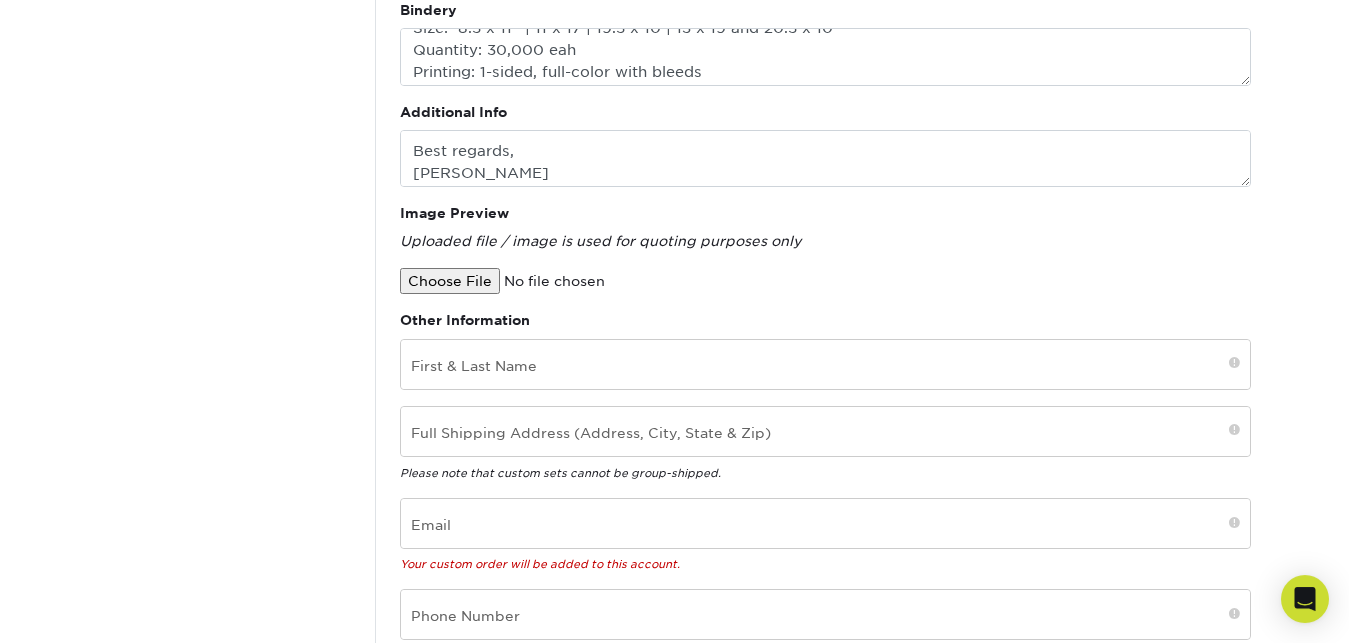 click at bounding box center (570, 281) 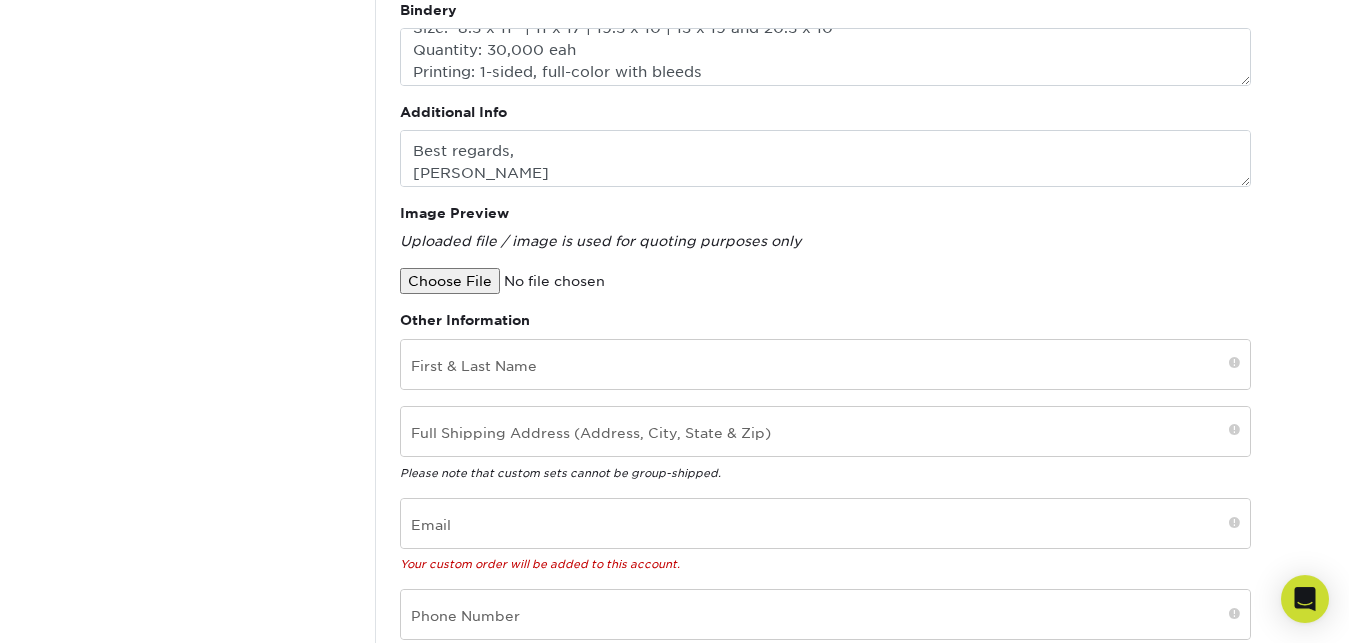 type on "C:\fakepath\[GEOGRAPHIC_DATA] SUPPORT 22.pdf" 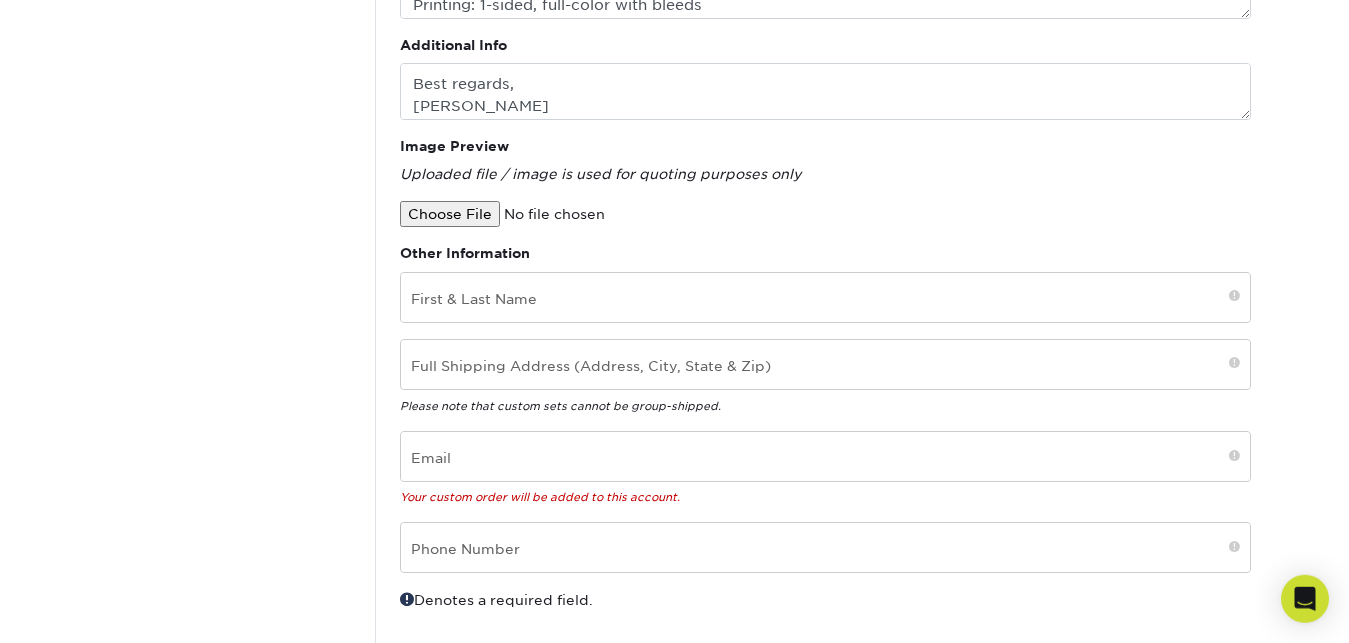 scroll, scrollTop: 787, scrollLeft: 0, axis: vertical 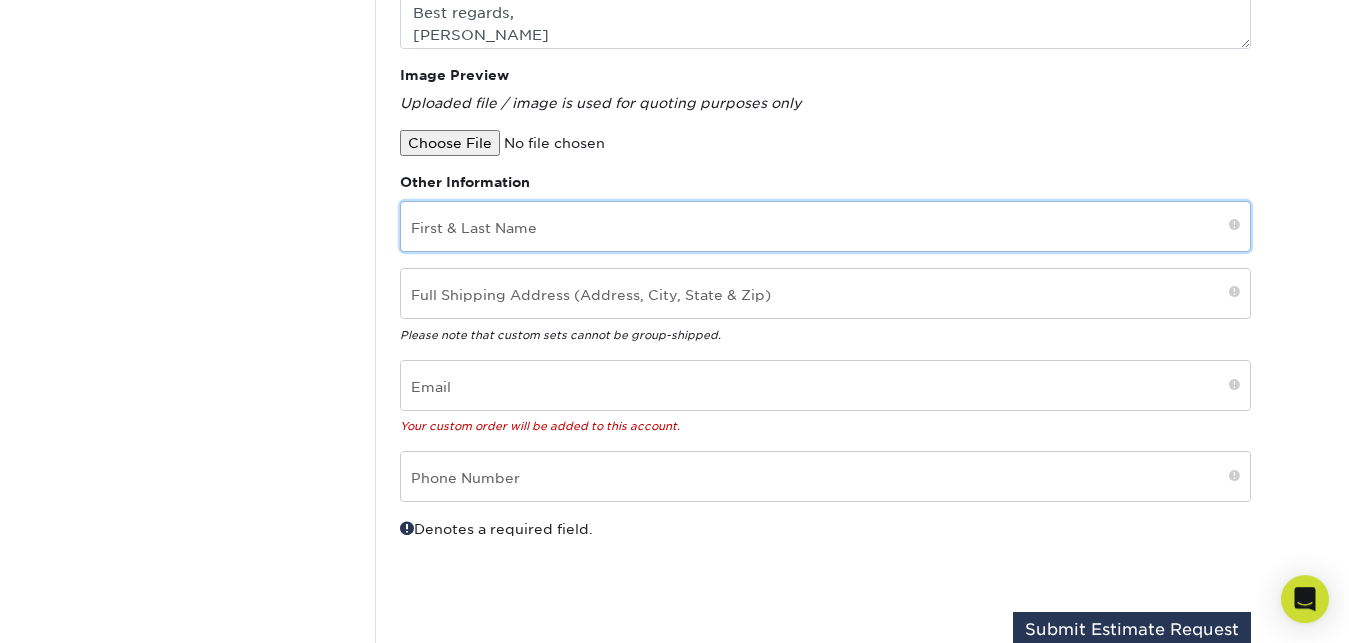 click at bounding box center (825, 226) 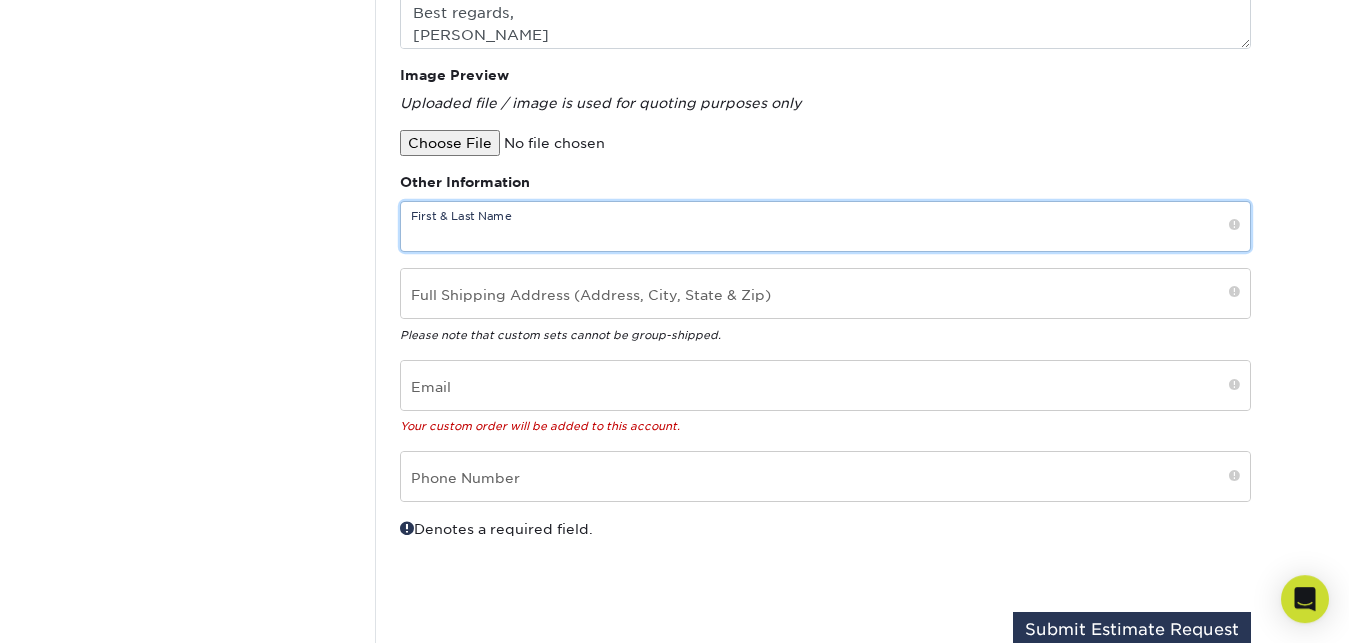 click at bounding box center [825, 226] 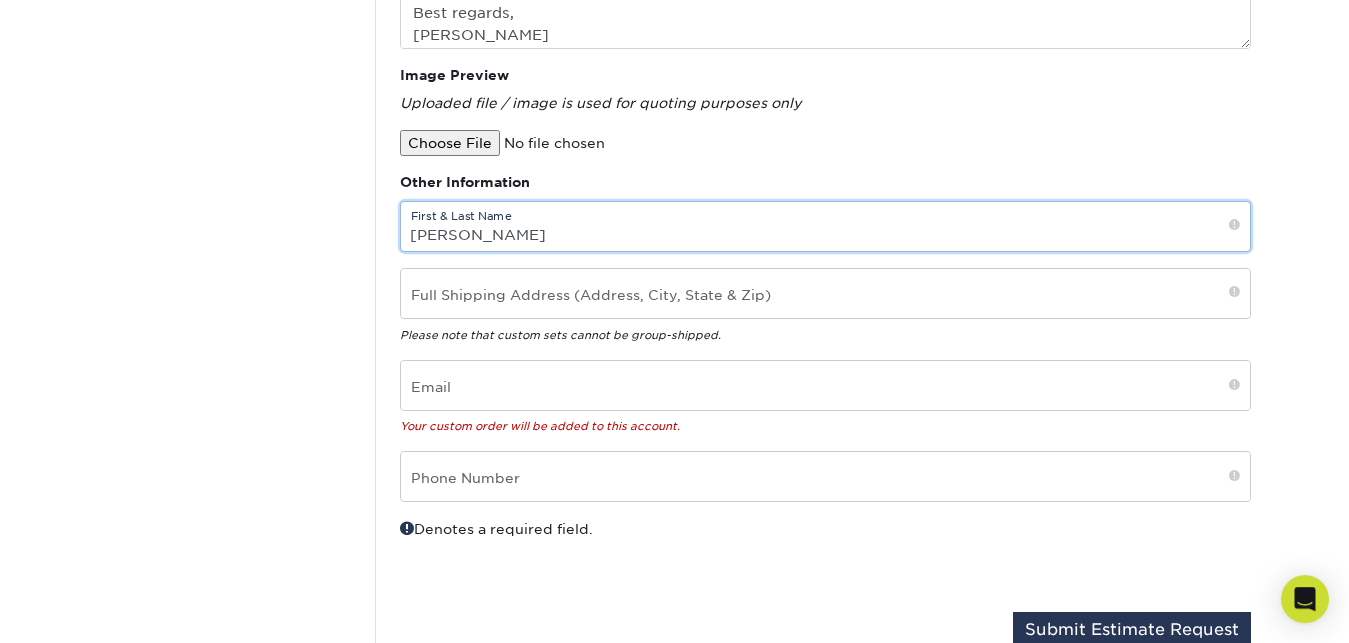 type on "[PERSON_NAME]" 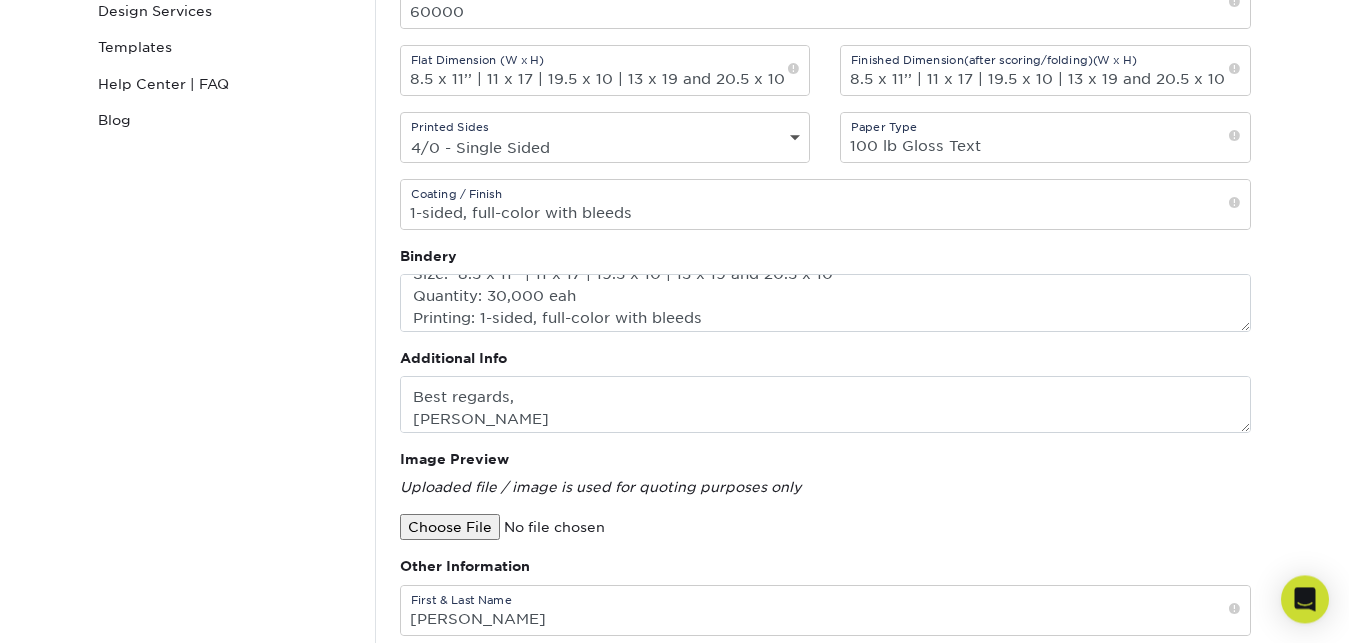 scroll, scrollTop: 481, scrollLeft: 0, axis: vertical 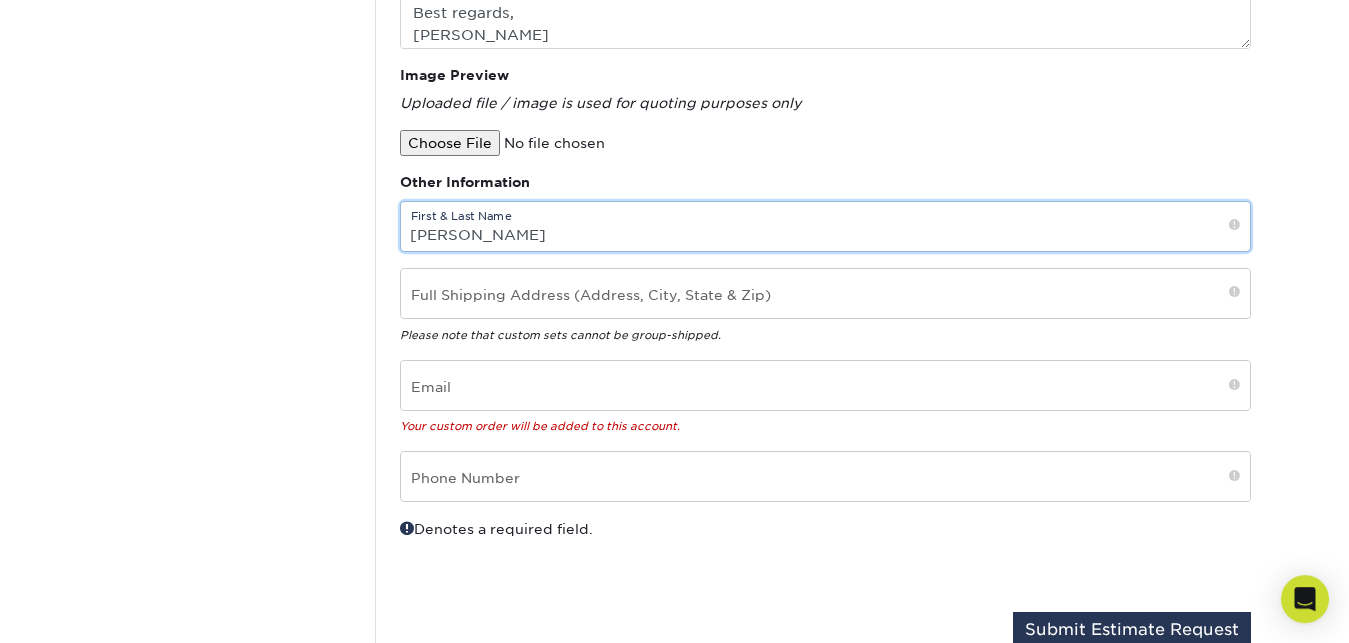 click on "[PERSON_NAME]" at bounding box center (825, 226) 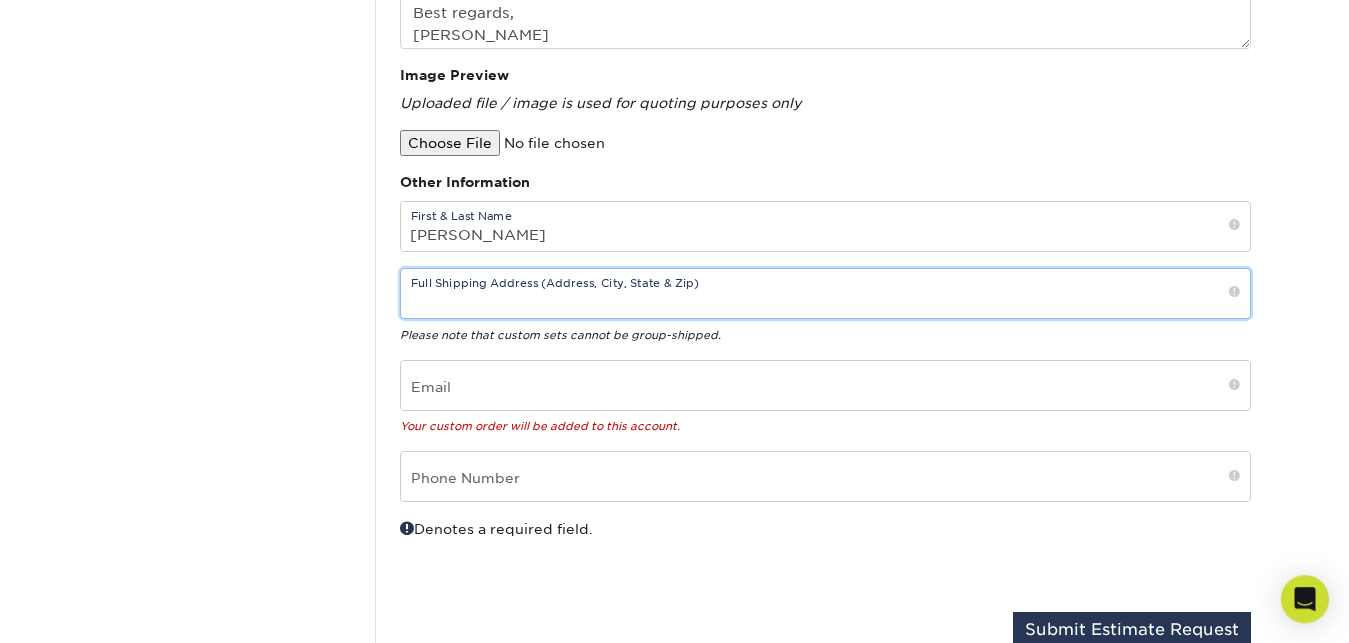 click at bounding box center (825, 293) 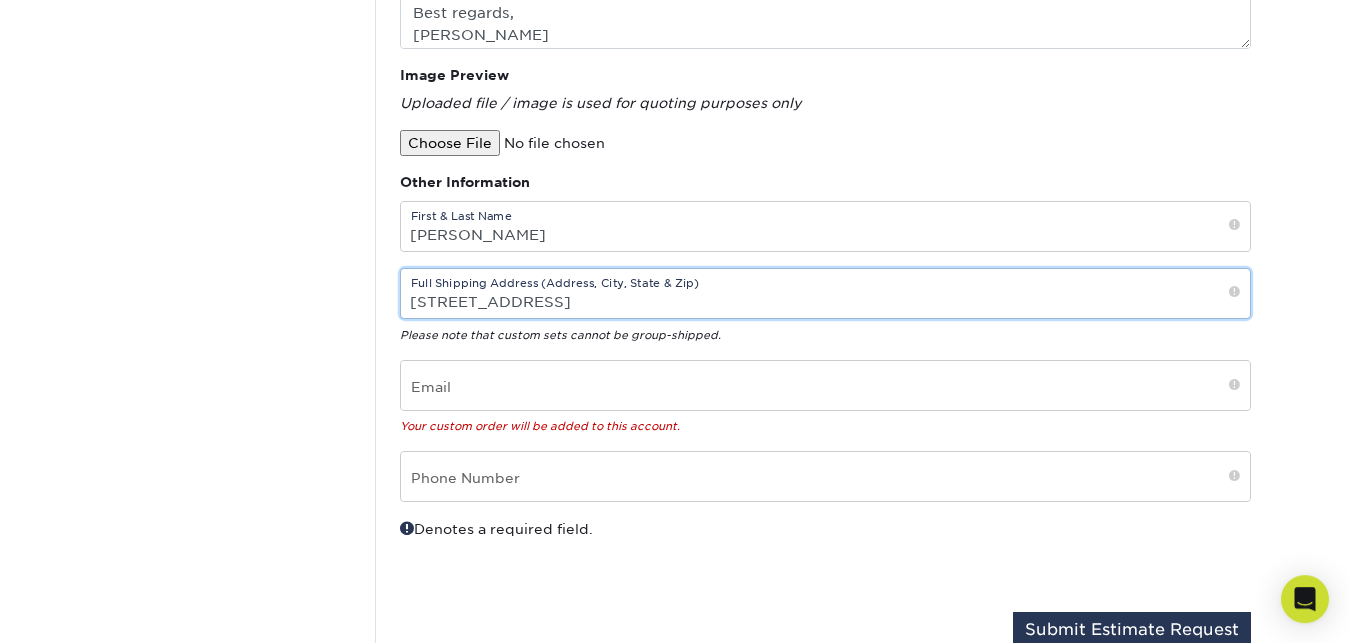 type on "[STREET_ADDRESS]" 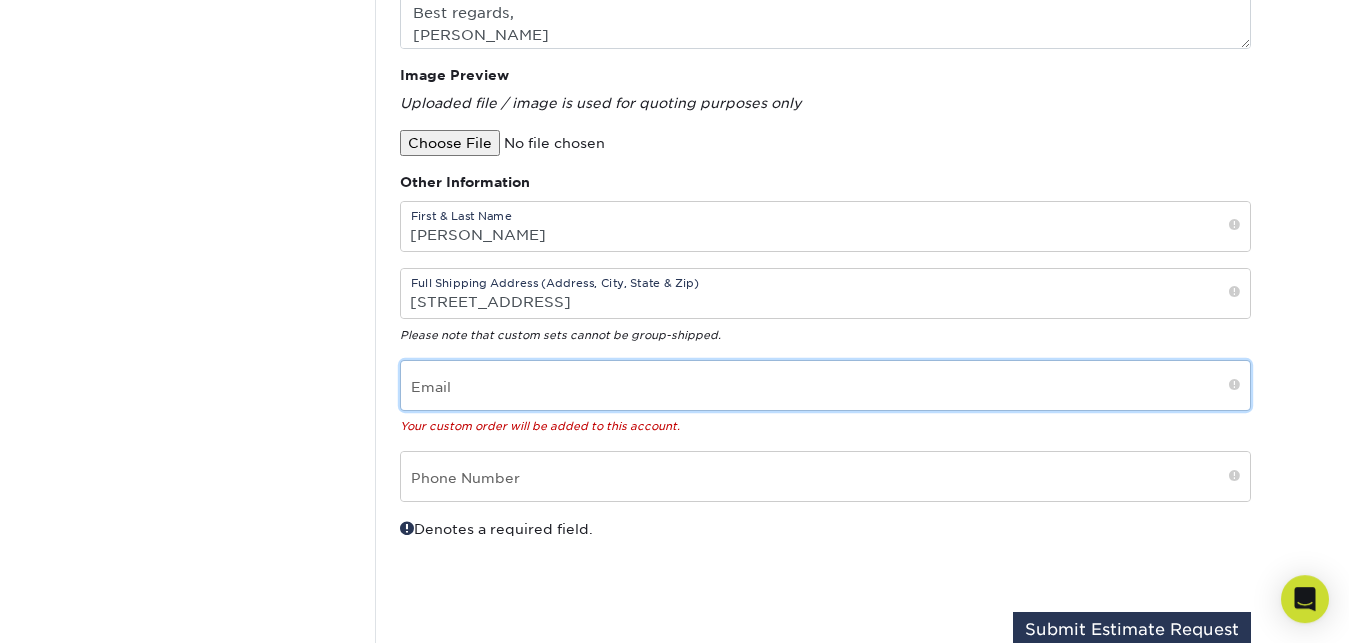 click at bounding box center (825, 385) 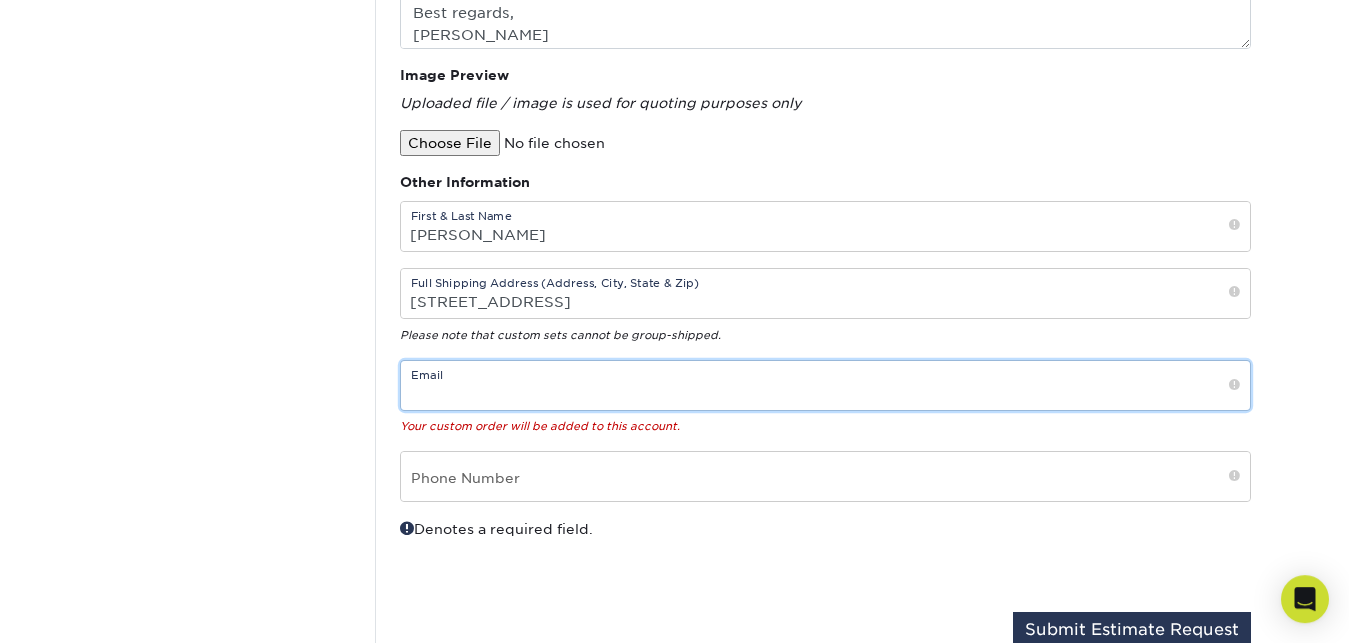click at bounding box center [825, 385] 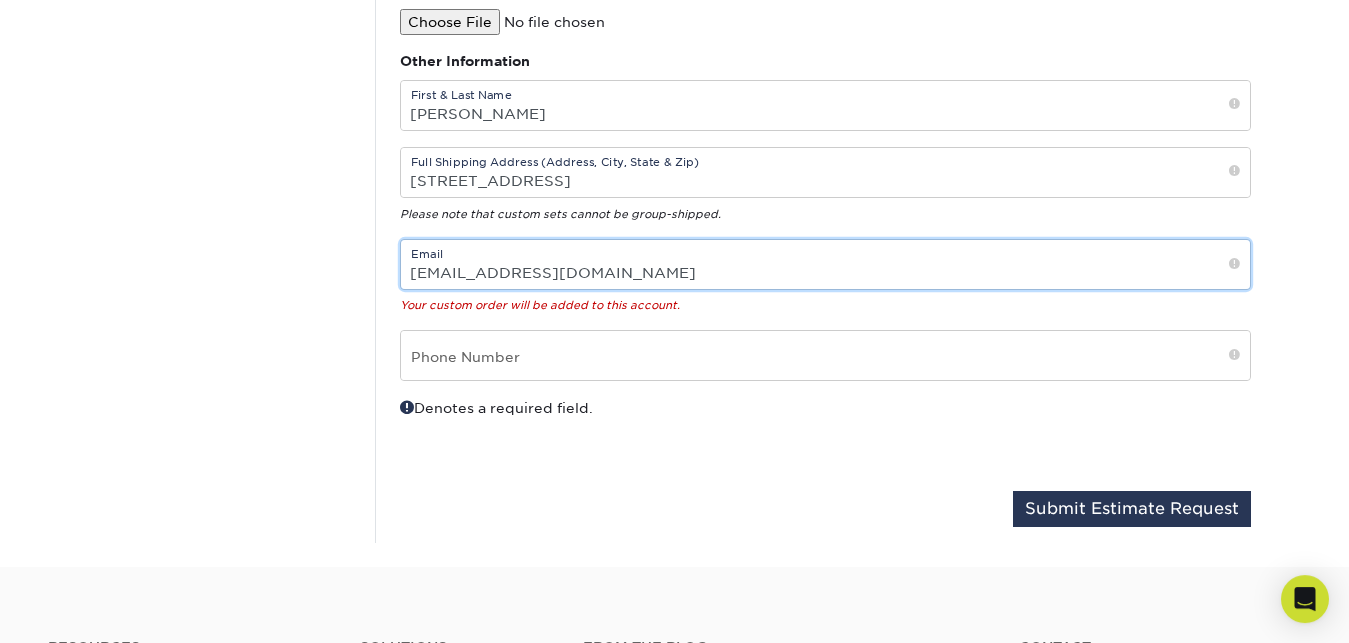scroll, scrollTop: 921, scrollLeft: 0, axis: vertical 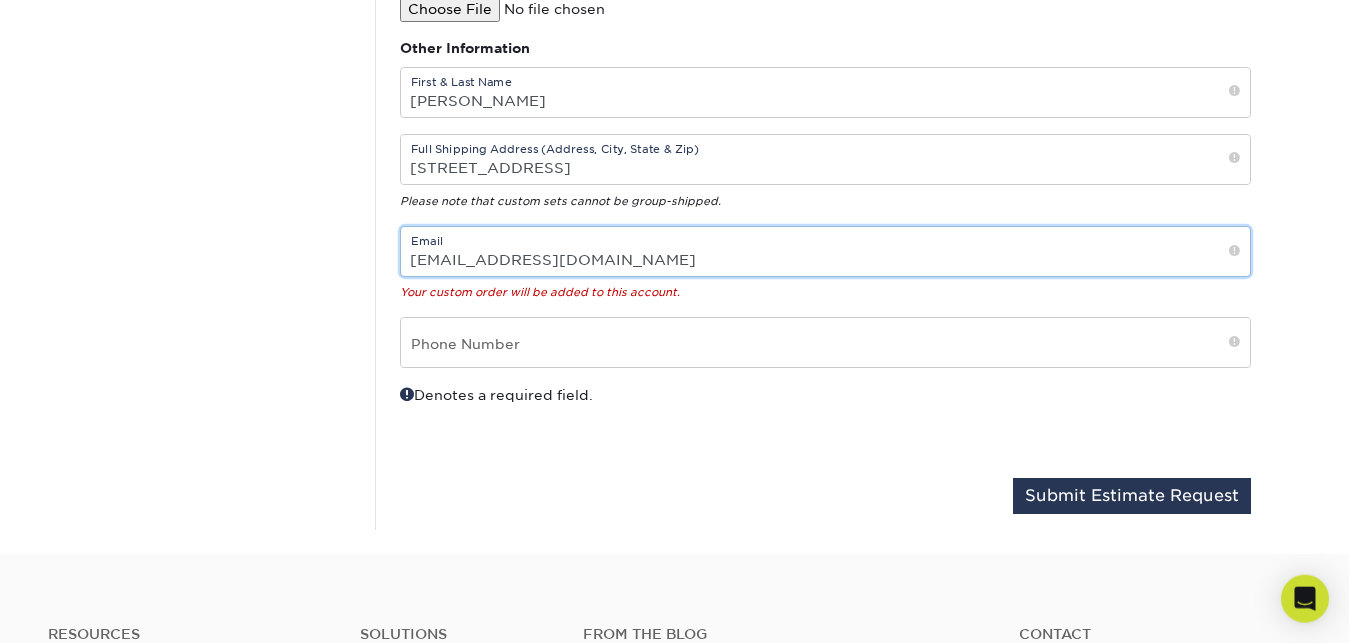type on "[EMAIL_ADDRESS][DOMAIN_NAME]" 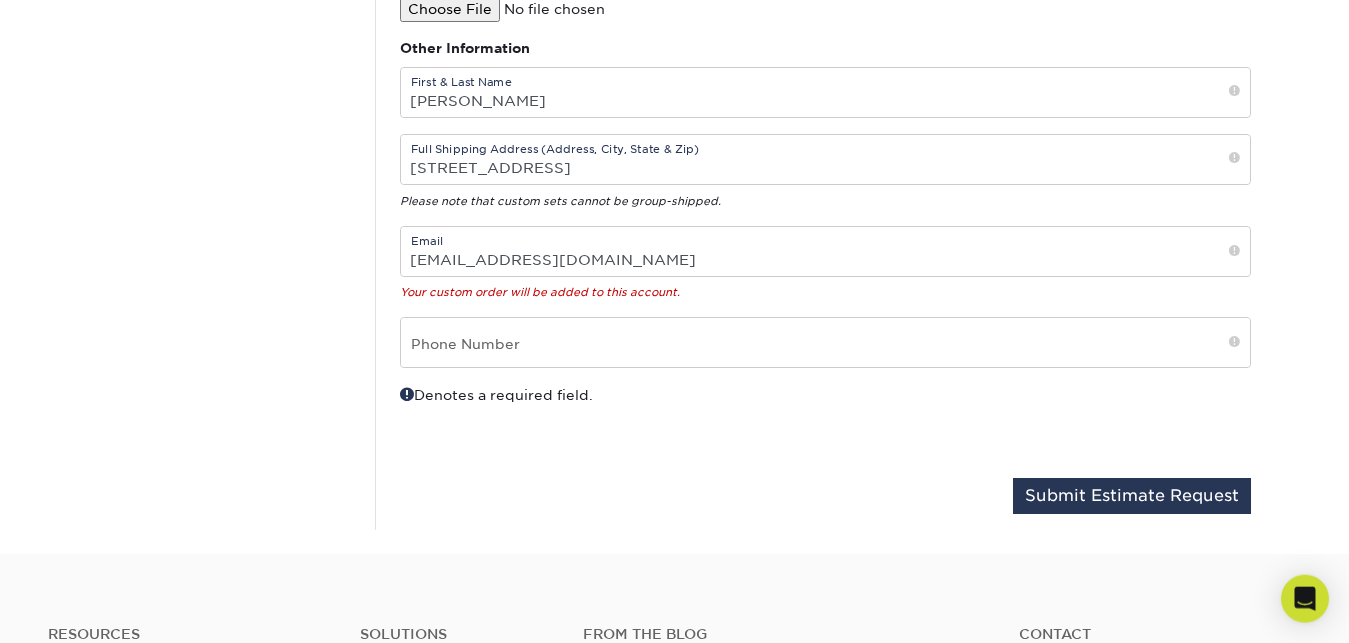 click on "Custom Orders
Instagram
Facebook
Twitter
Custom Orders
Contact
Custom Orders
Sample Request
Inspiration Gallery
Quality Assurance
Design Services
Templates
Help Center | FAQ
Blog
Custom Order Request
To inquire about custom products not available on our website, please complete the form below. You will be contacted within 24-48 business hours, excluding weekends and holidays.
Run Sizes (Maximum of 3) Quantity 60000" at bounding box center [674, -120] 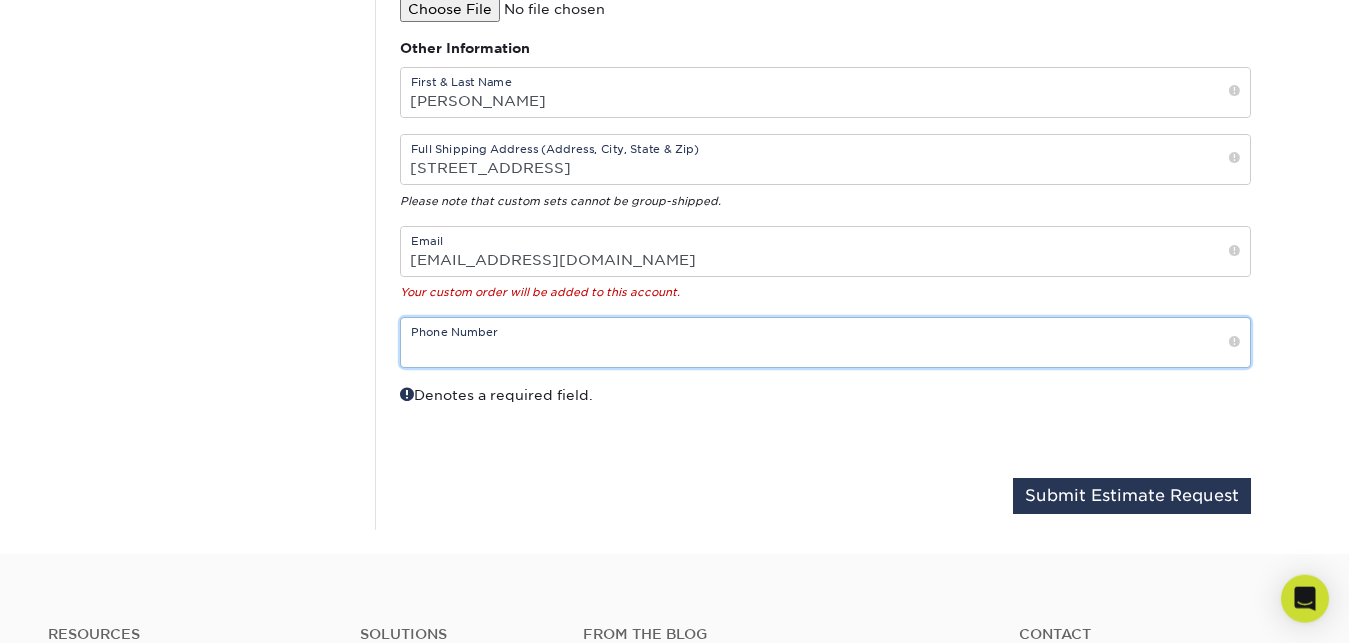 click at bounding box center (825, 342) 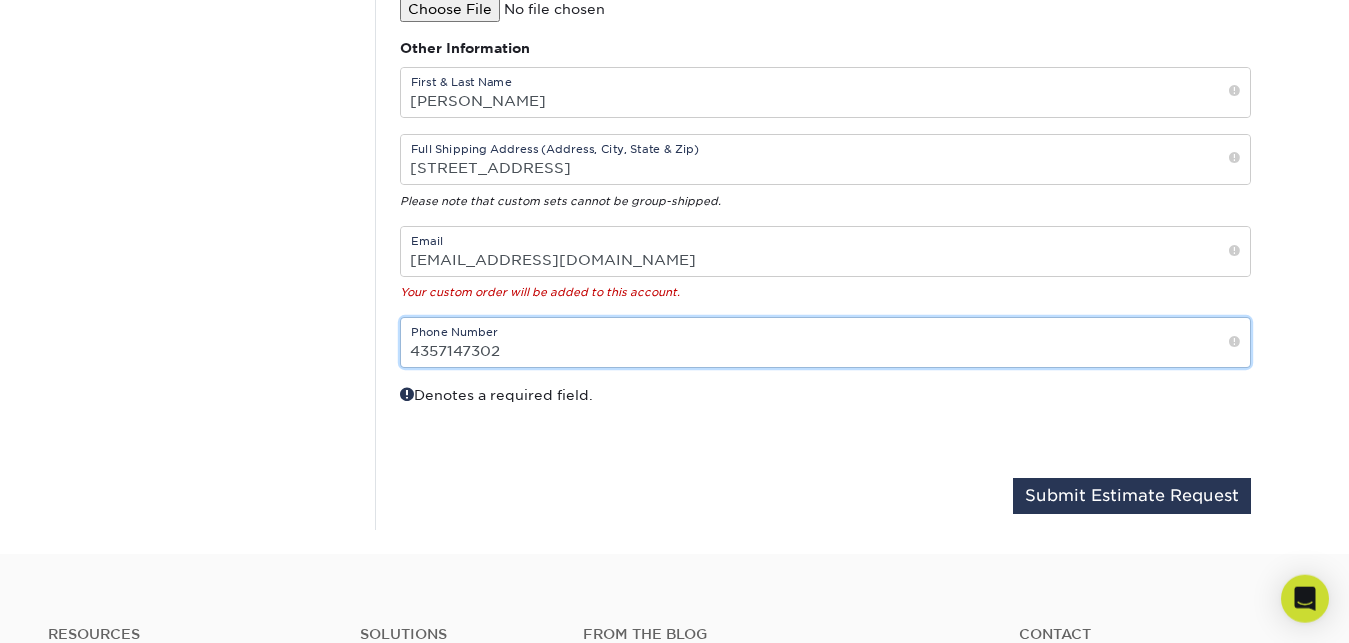 type on "4357147302" 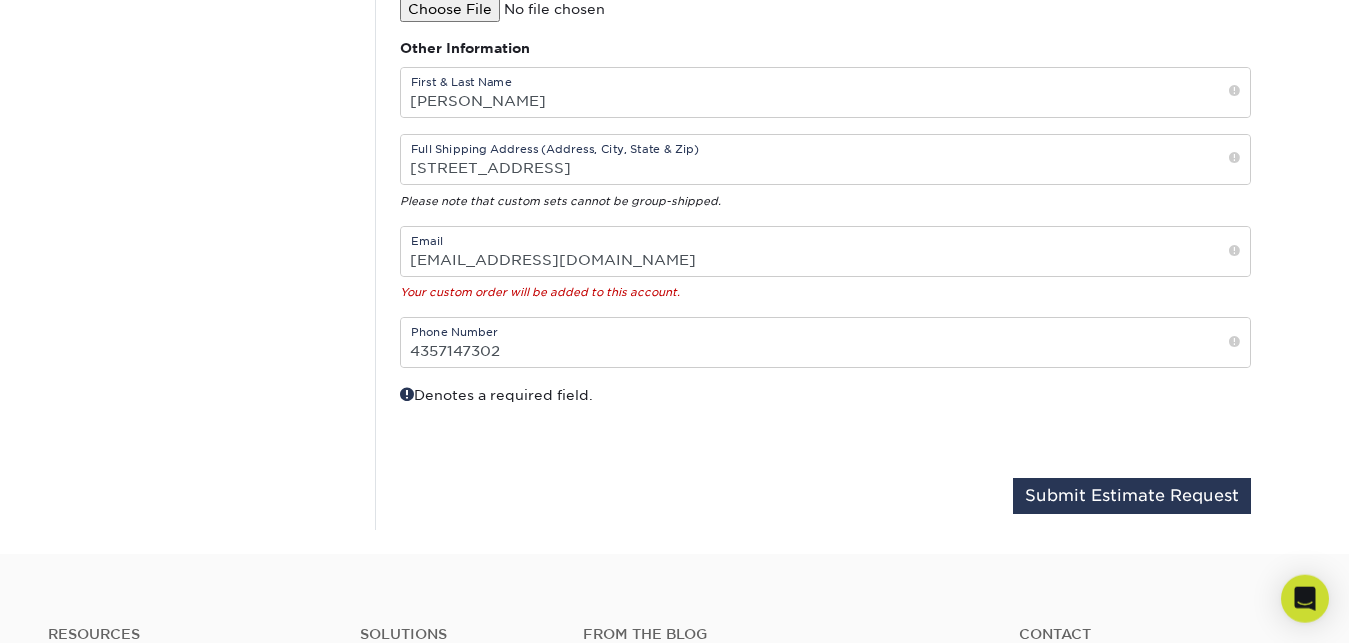 click on "Denotes a required field." at bounding box center [605, 423] 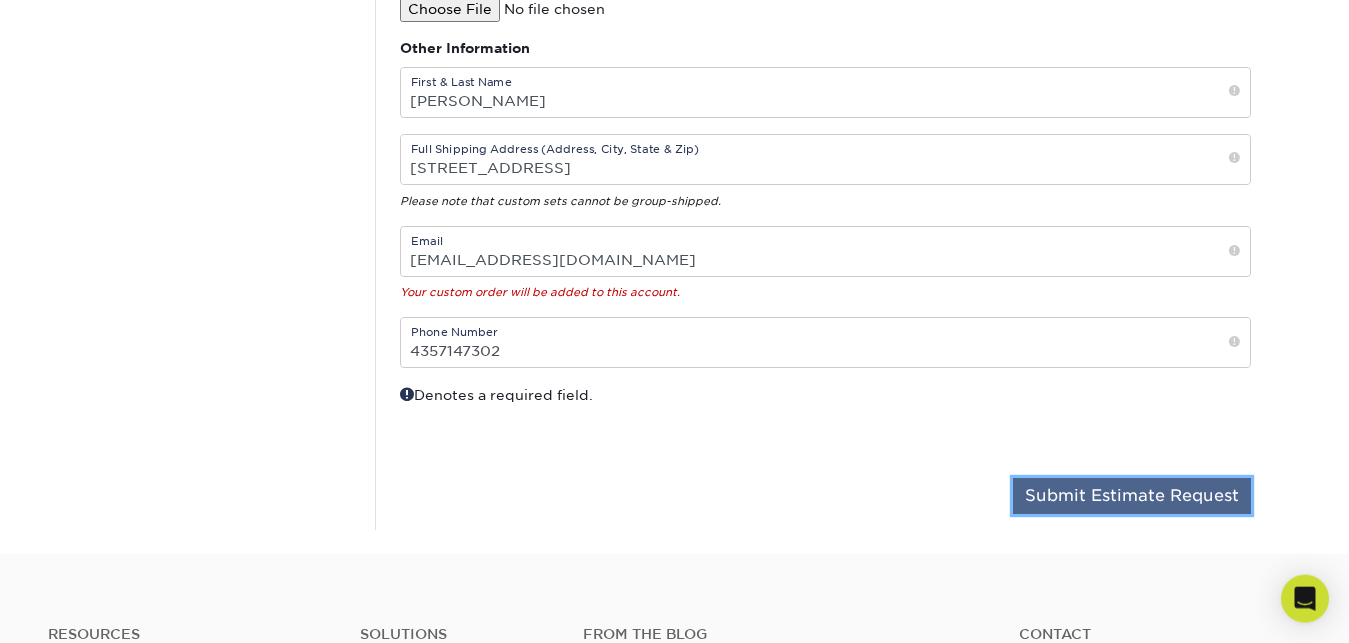 click on "Submit Estimate Request" at bounding box center [1132, 496] 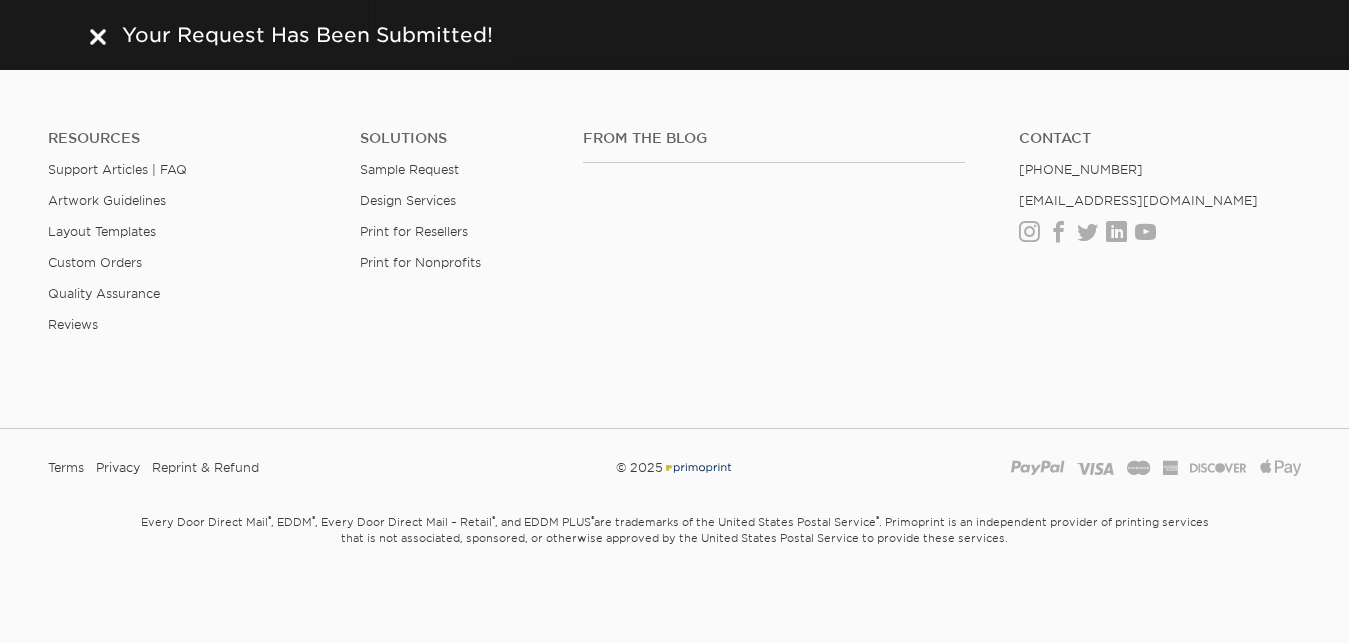 scroll, scrollTop: 0, scrollLeft: 0, axis: both 